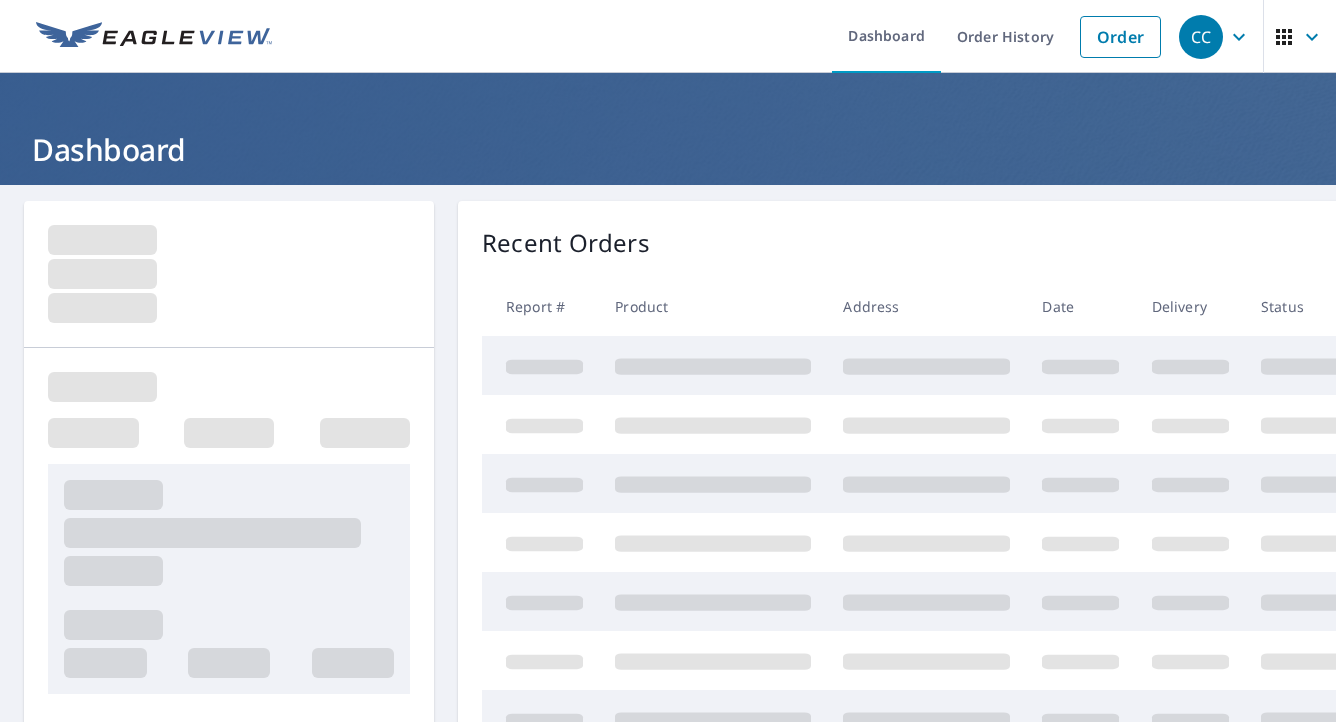 scroll, scrollTop: 0, scrollLeft: 0, axis: both 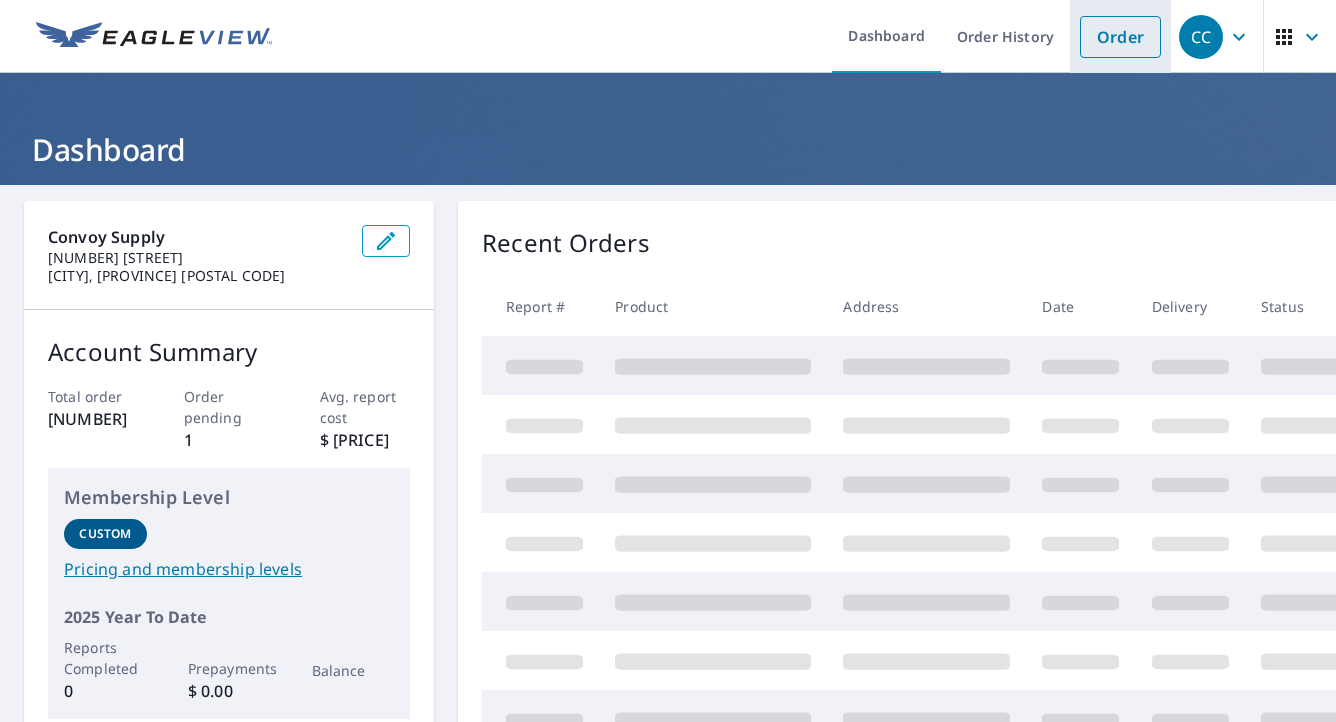 click on "Order" at bounding box center (1120, 37) 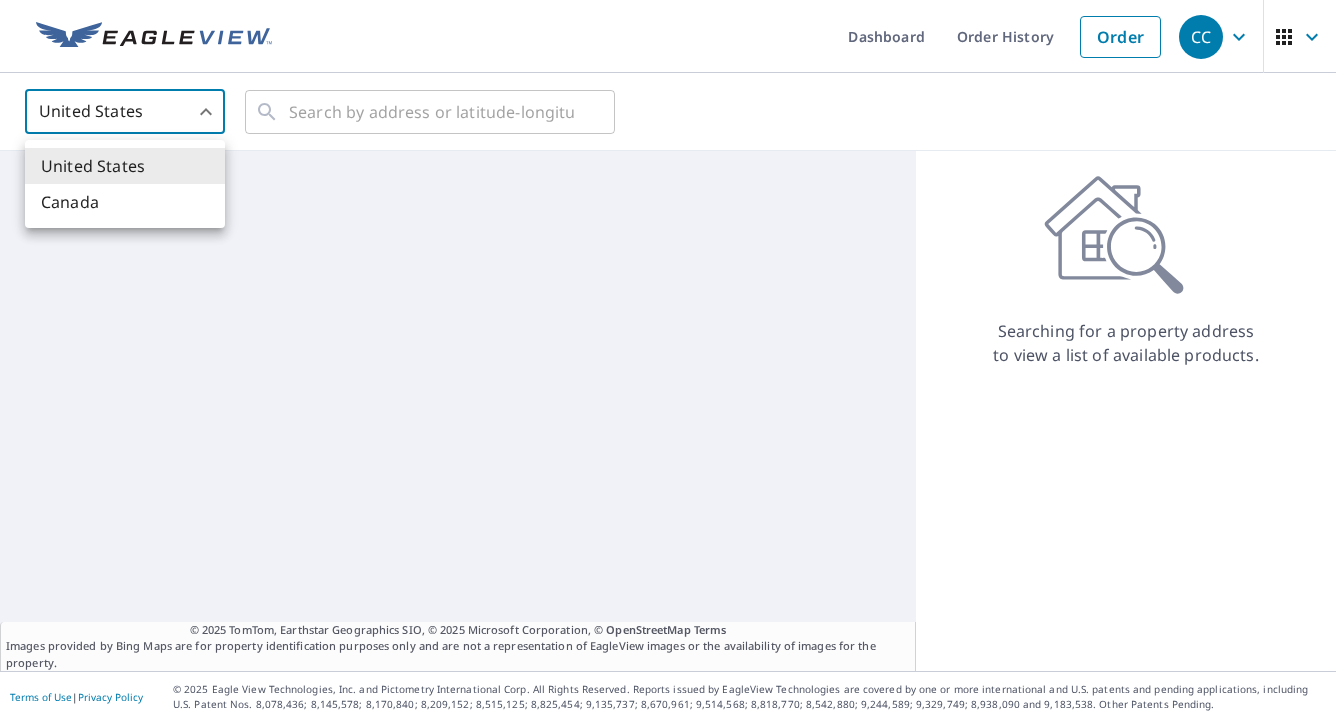 click on "CC CC
Dashboard Order History Order CC United States US ​ ​ © 2025 TomTom, Earthstar Geographics SIO, © 2025 Microsoft Corporation, ©   OpenStreetMap   Terms Images provided by Bing Maps are for property identification purposes only and are not a representation of EagleView images or the availability of images for the property. Searching for a property address to view a list of available products. Terms of Use  |  Privacy Policy © 2025 Eagle View Technologies, Inc. and Pictometry International Corp. All Rights Reserved. Reports issued by EagleView Technologies are covered by   one or more international and U.S. patents and pending applications, including U.S. Patent Nos. 8,078,436; 8,145,578; 8,170,840; 8,209,152;   8,515,125; 8,825,454; 9,135,737; 8,670,961; 9,514,568; 8,818,770; 8,542,880; 9,244,589; 9,329,749; 8,938,090 and 9,183,538. Other Patents Pending.
United States Canada" at bounding box center (668, 361) 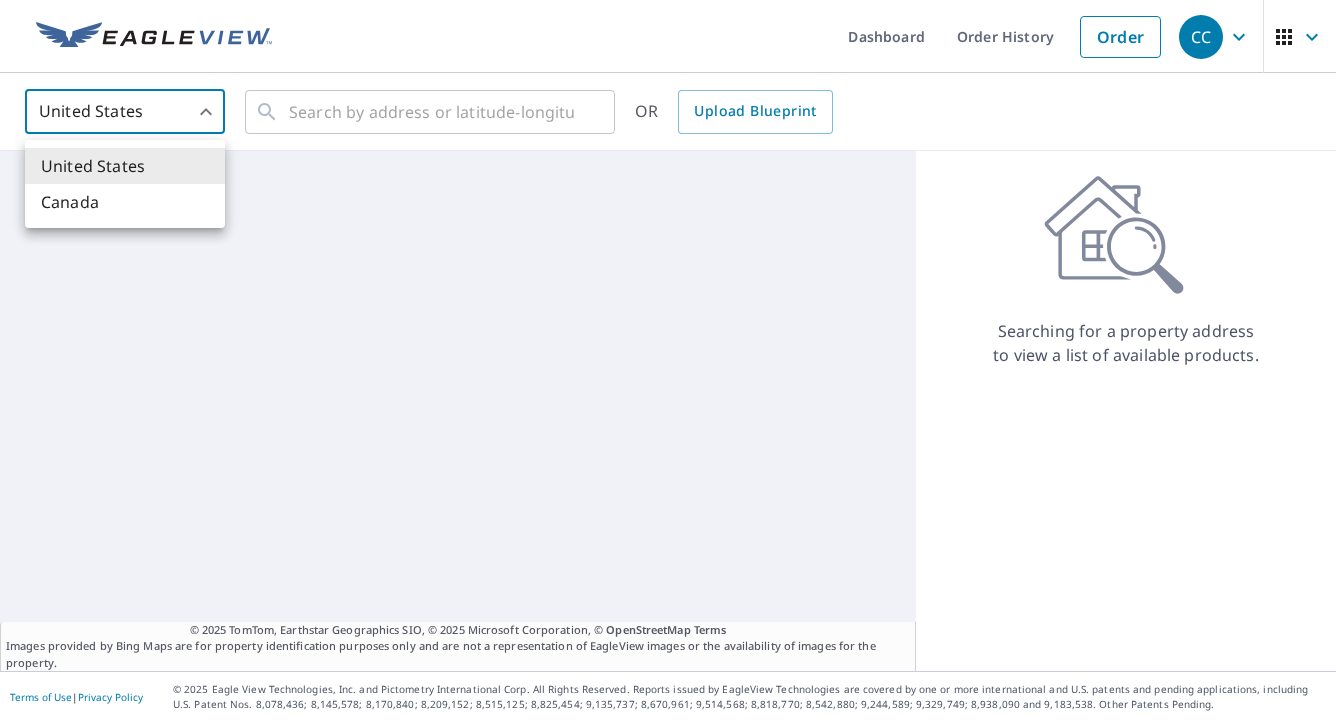 click on "Canada" at bounding box center (125, 202) 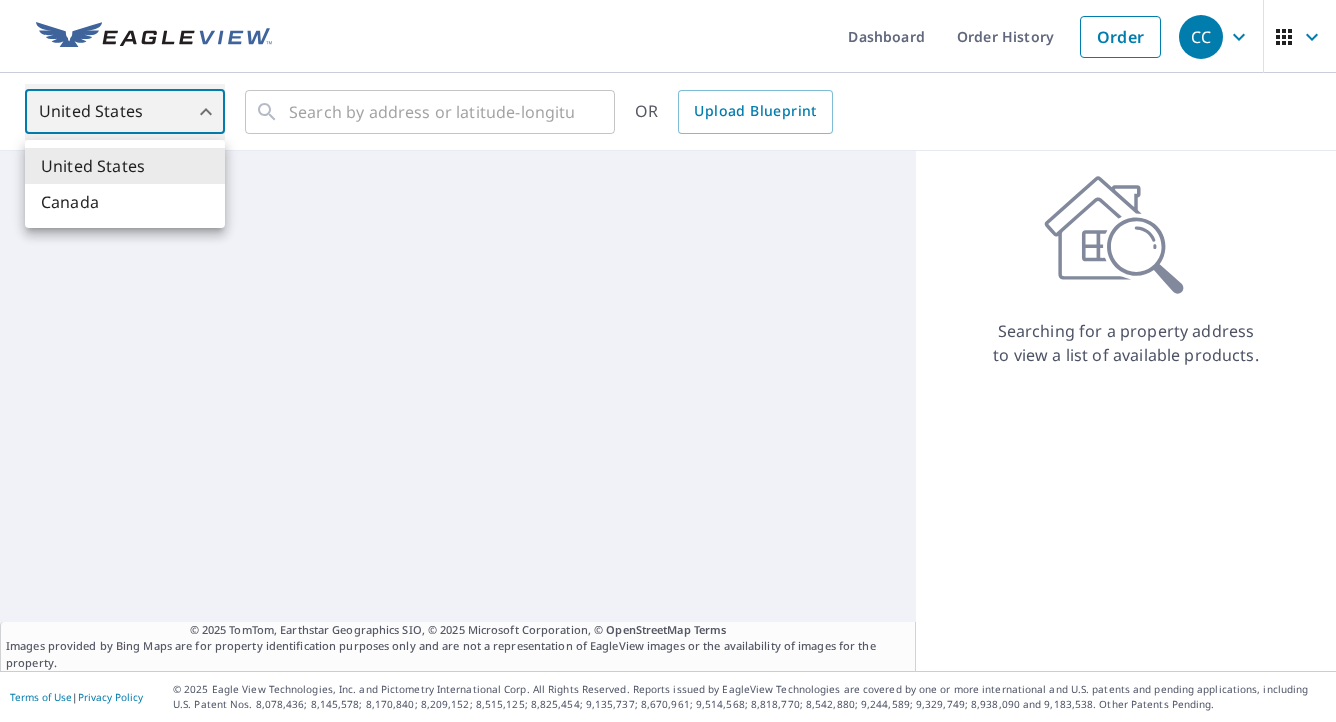 type on "CA" 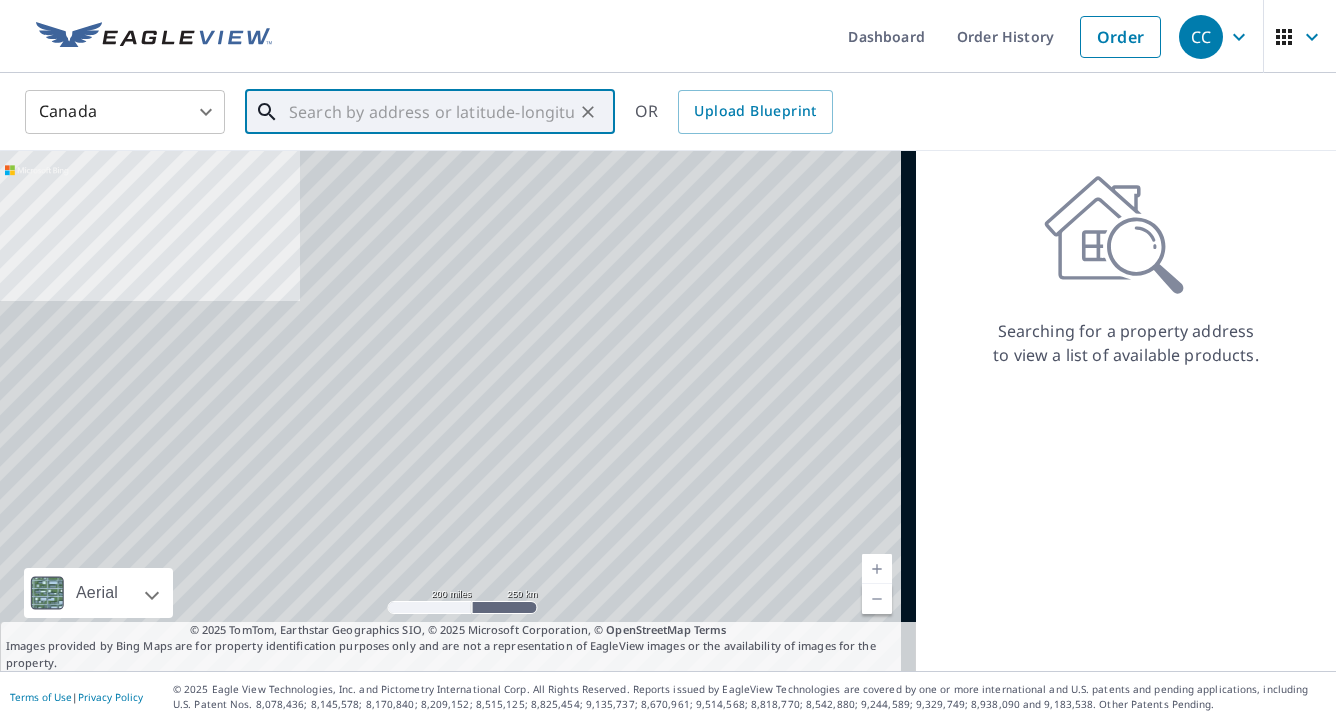 click at bounding box center (431, 112) 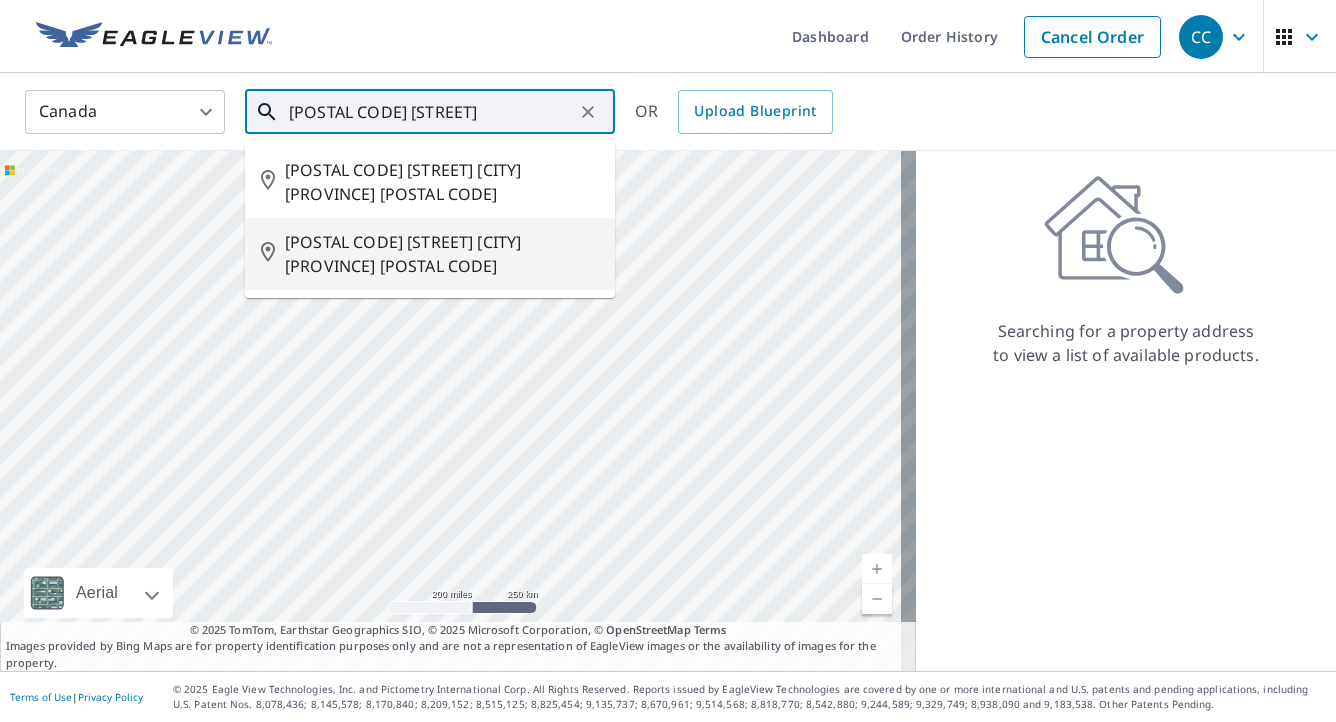 click on "[POSTAL CODE] [STREET] [CITY] [PROVINCE] [POSTAL CODE]" at bounding box center [442, 254] 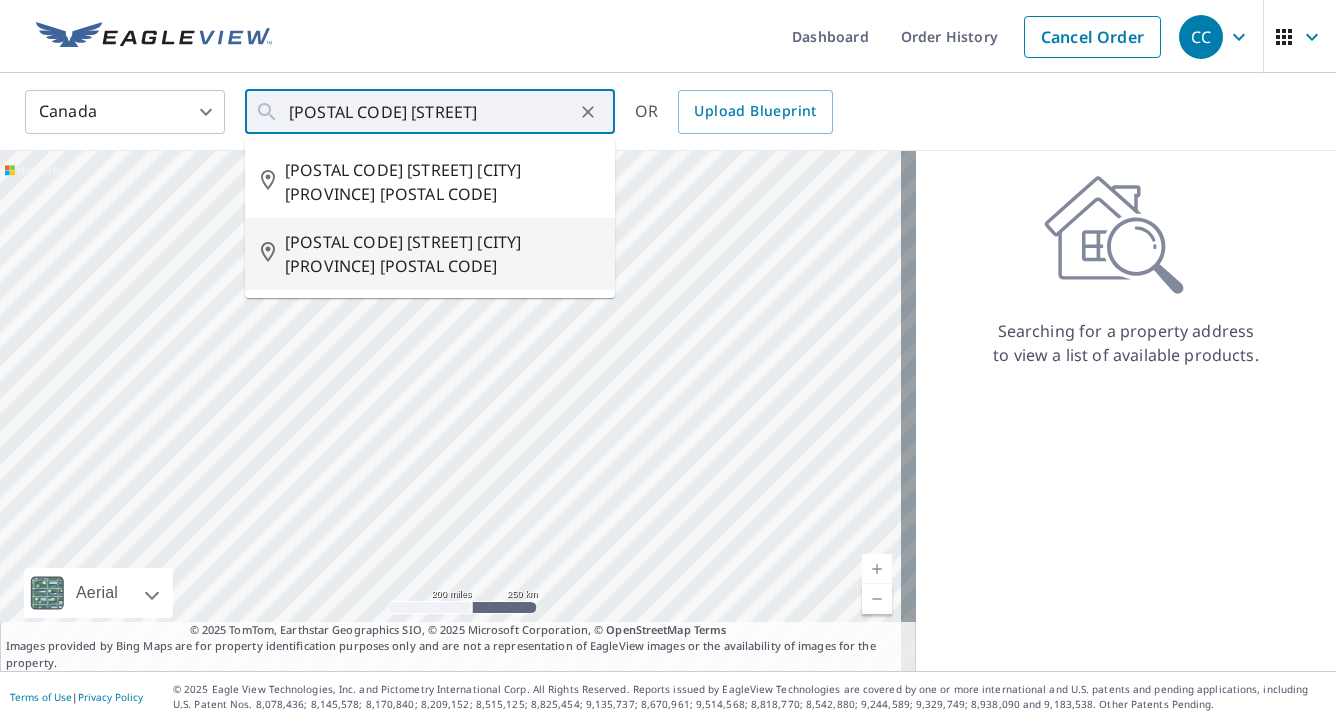 type on "[POSTAL CODE] [STREET] [CITY] [PROVINCE] [POSTAL CODE]" 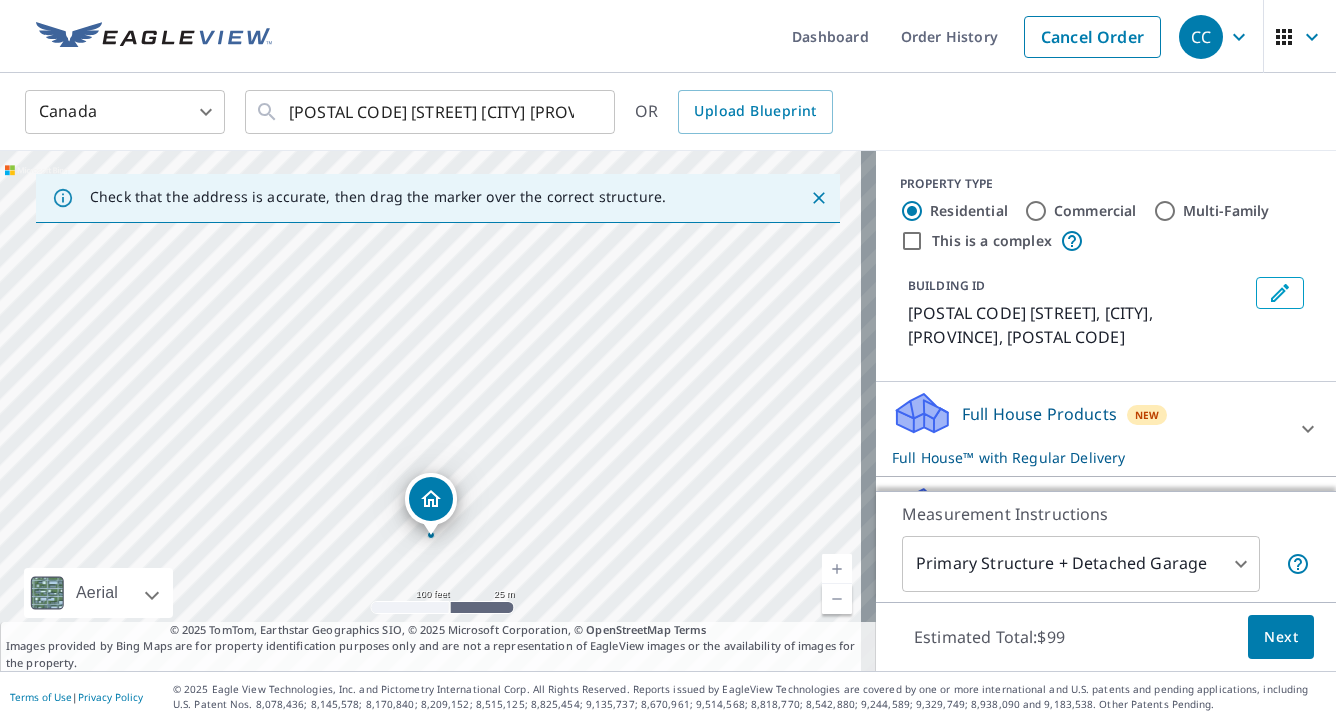 drag, startPoint x: 537, startPoint y: 375, endPoint x: 578, endPoint y: 482, distance: 114.58621 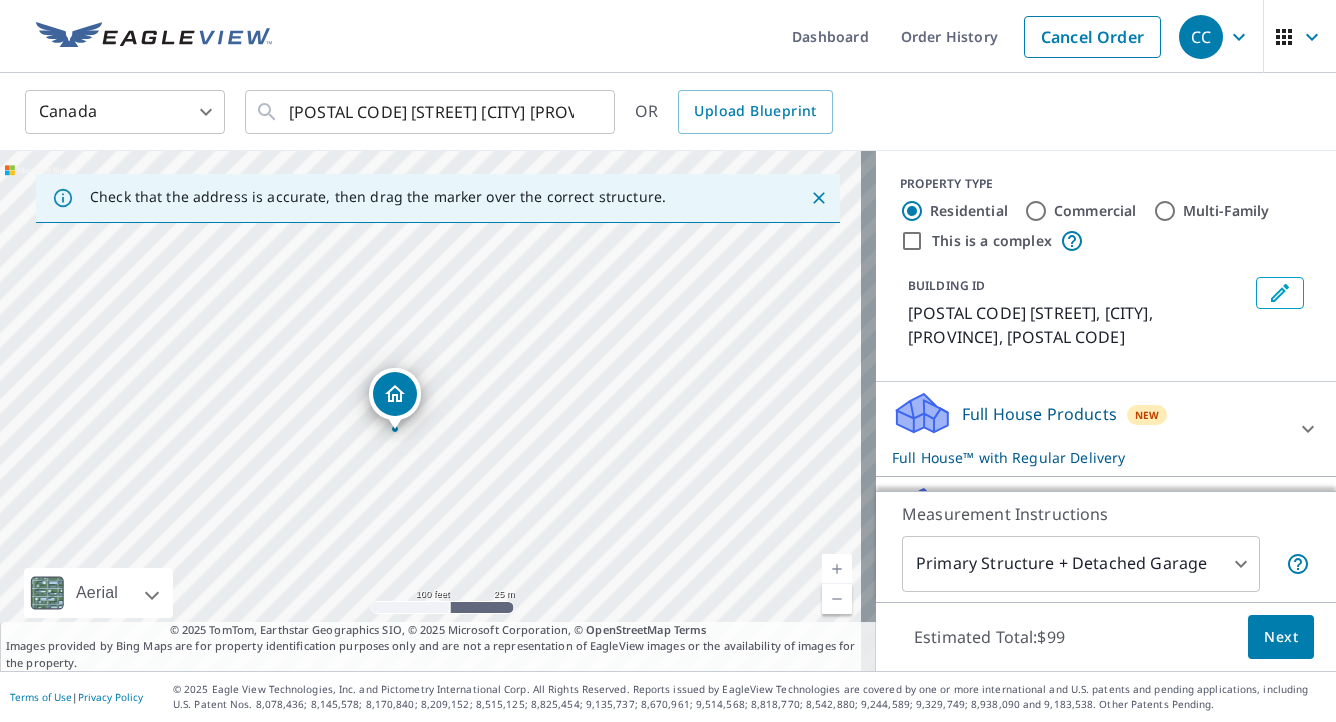 drag, startPoint x: 433, startPoint y: 532, endPoint x: 400, endPoint y: 427, distance: 110.06362 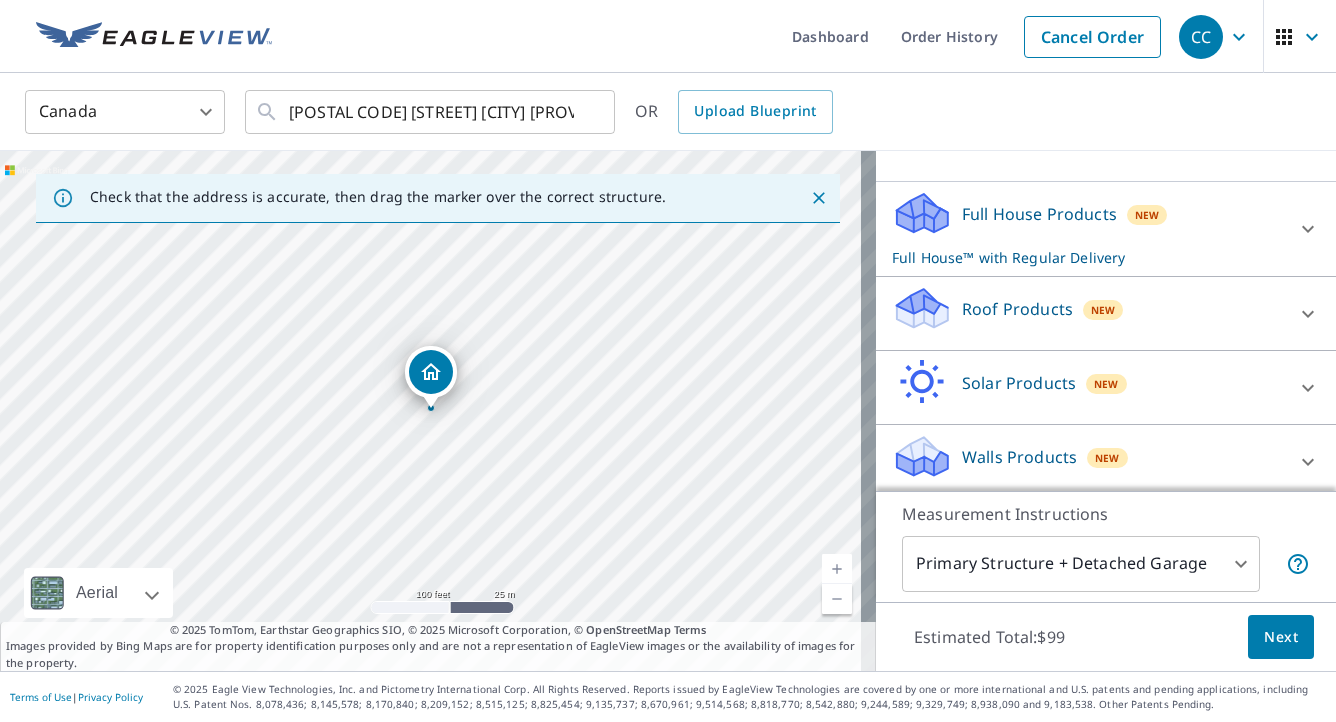scroll, scrollTop: 206, scrollLeft: 0, axis: vertical 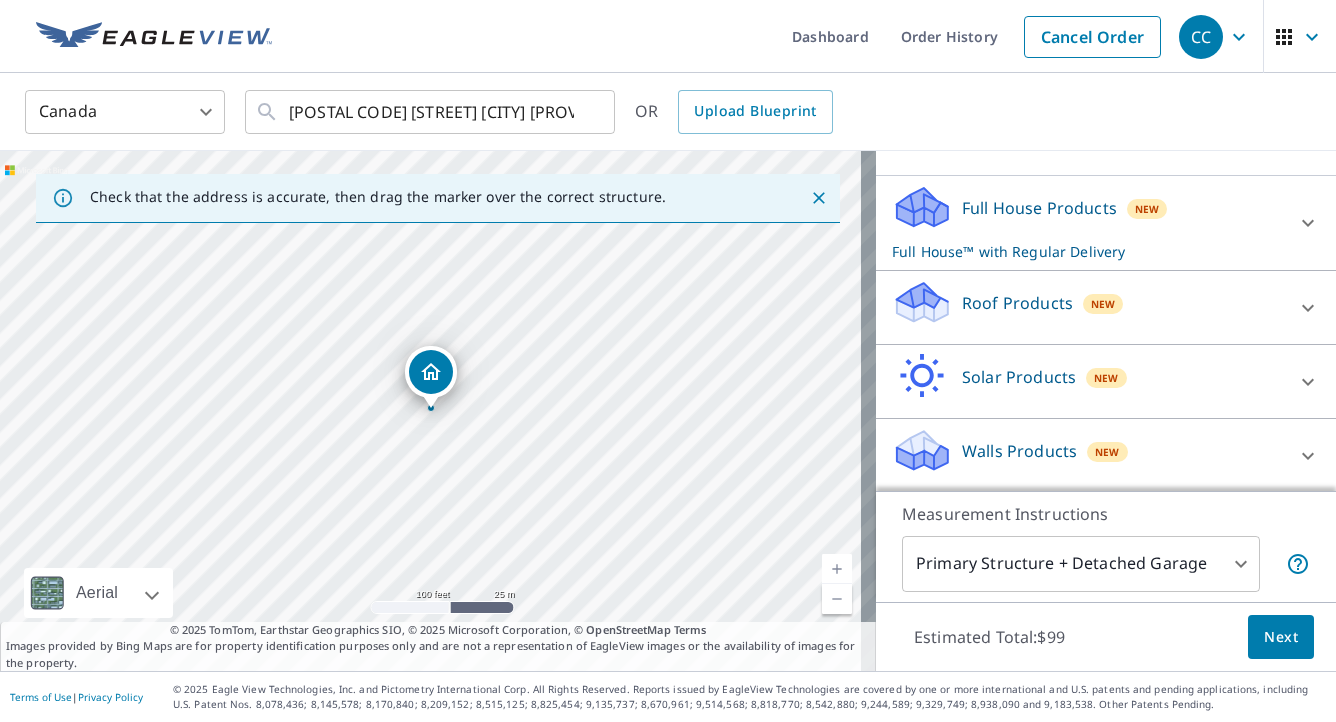 click on "Roof Products" at bounding box center (1017, 303) 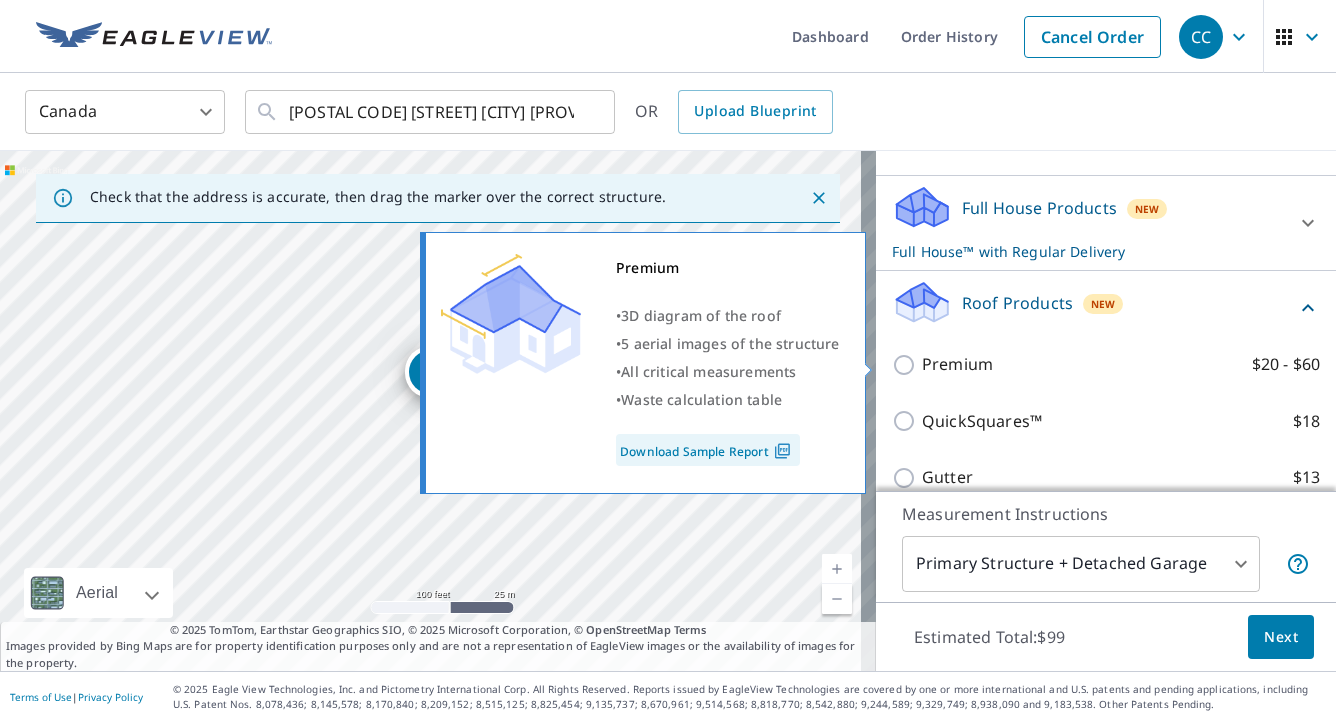 click on "Premium" at bounding box center (957, 364) 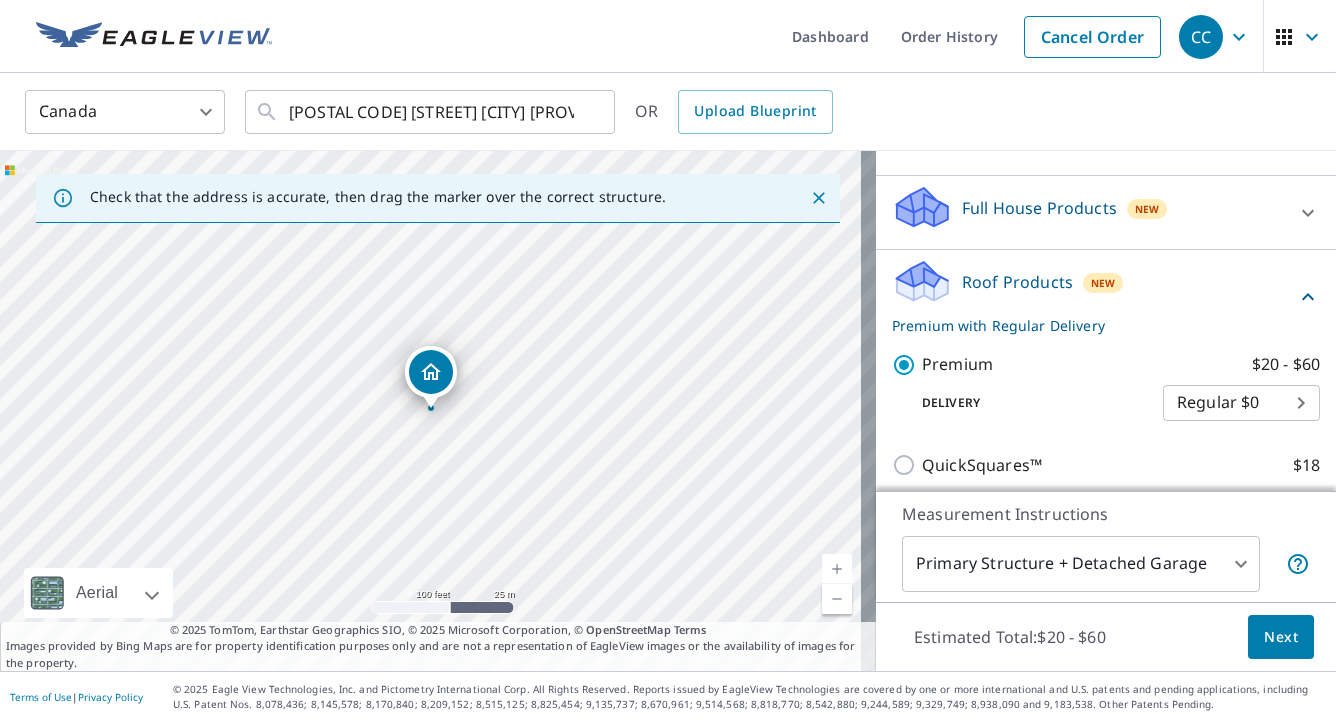 click on "CC CC
Dashboard Order History Cancel Order CC Canada CA ​ [POSTAL CODE] [STREET] [CITY] [PROVINCE] [POSTAL CODE] ​ OR Upload Blueprint Check that the address is accurate, then drag the marker over the correct structure. [POSTAL CODE] [STREET] [CITY] [PROVINCE] [POSTAL CODE] Aerial Road A standard road map Aerial A detailed look from above Labels Labels 100 feet 25 m © 2025 TomTom, © Vexcel Imaging, © 2025 Microsoft Corporation,  © OpenStreetMap Terms © 2025 TomTom, Earthstar Geographics SIO, © 2025 Microsoft Corporation, ©   OpenStreetMap   Terms Images provided by Bing Maps are for property identification purposes only and are not a representation of EagleView images or the availability of images for the property. PROPERTY TYPE Residential Commercial Multi-Family This is a complex BUILDING ID [POSTAL CODE] [STREET], [CITY], [PROVINCE], [POSTAL CODE] Full House Products New Full House™ $99 Roof Products New Premium with Regular Delivery Premium $20 - $60 Delivery Regular $0 8 ​ QuickSquares™ $18 Gutter $13 Bid Perfect™ $18 New $60" at bounding box center (668, 361) 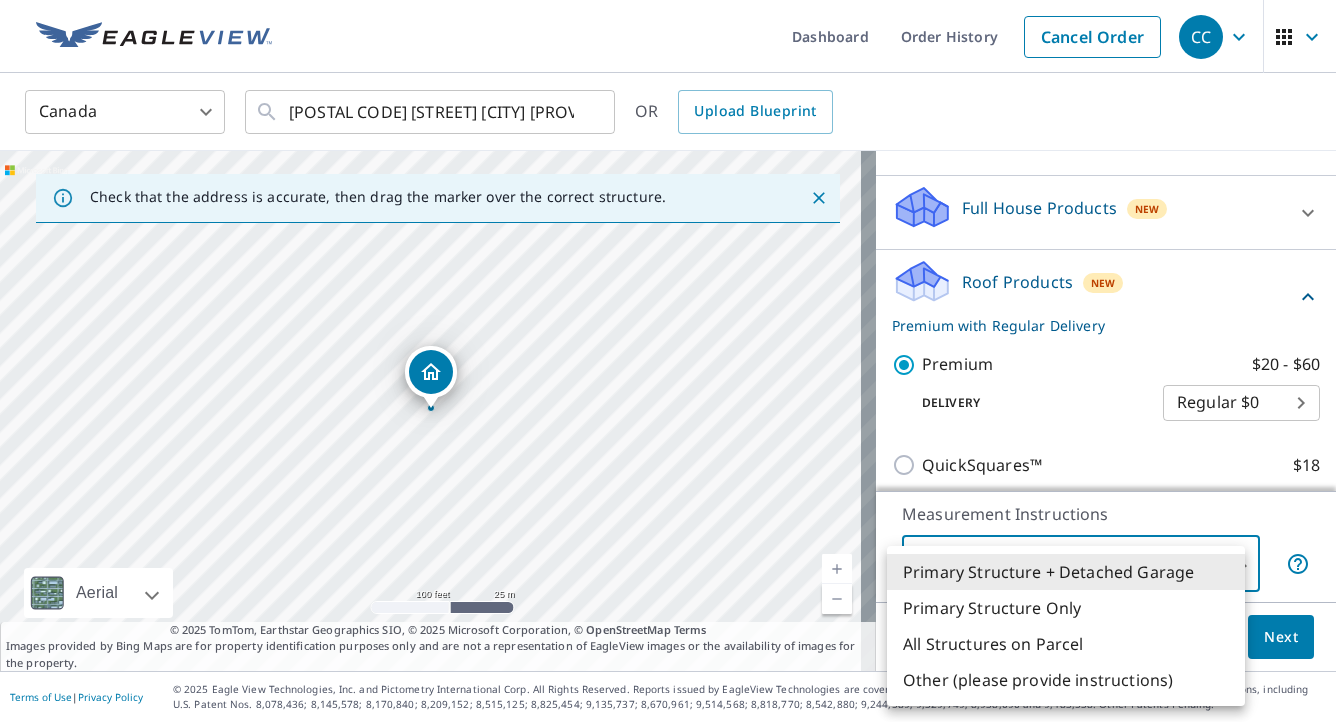 click on "All Structures on Parcel" at bounding box center (1066, 644) 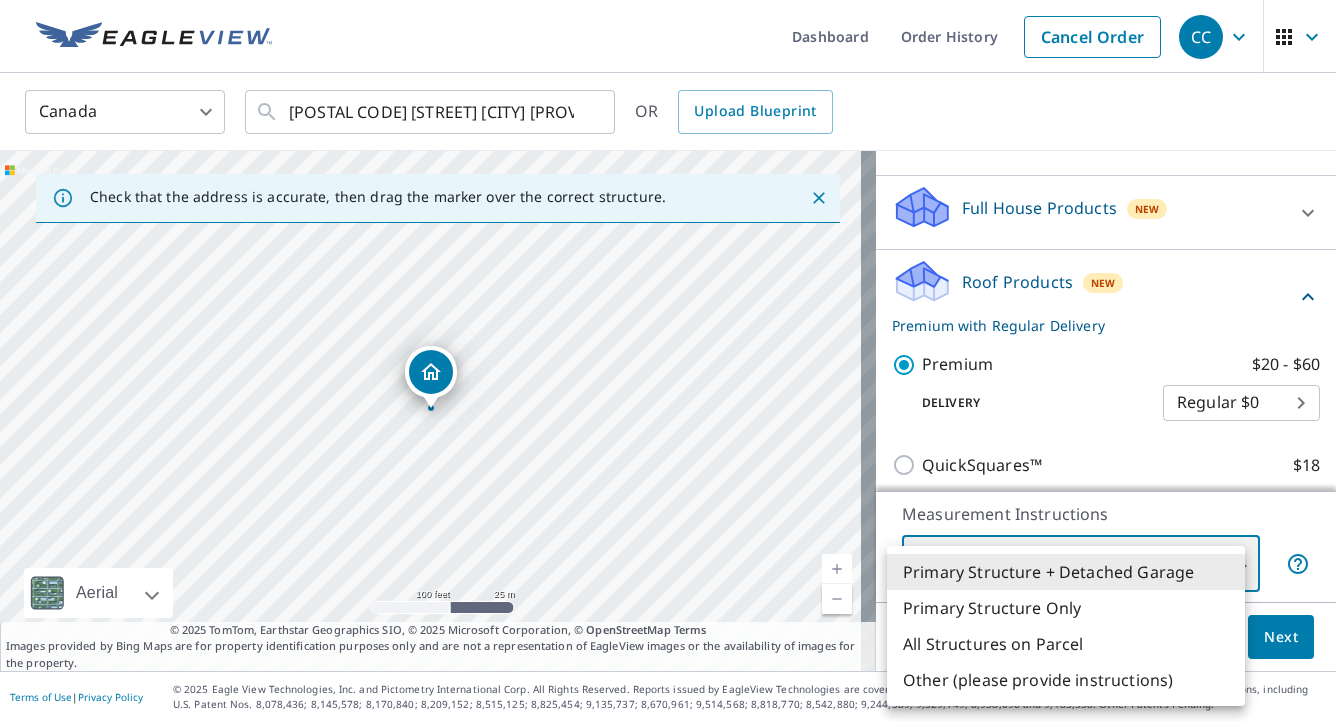 type on "3" 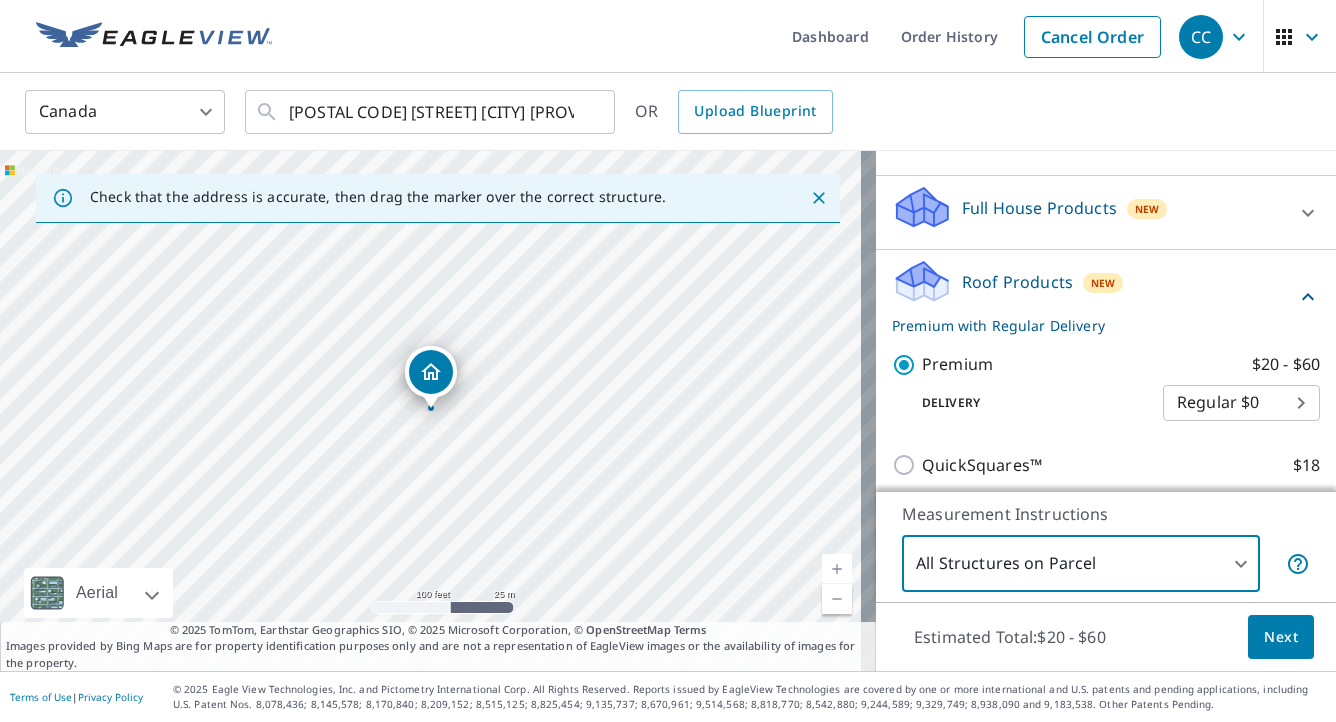 click on "Next" at bounding box center (1281, 637) 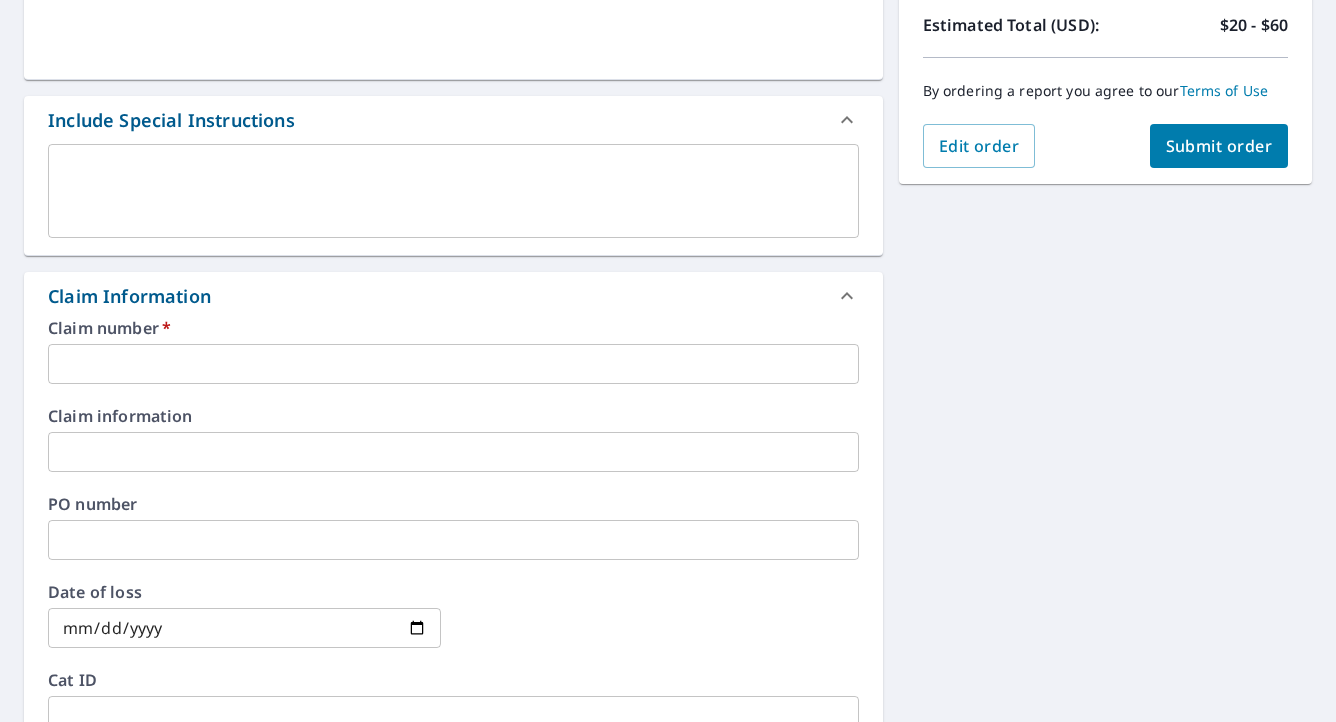 scroll, scrollTop: 500, scrollLeft: 0, axis: vertical 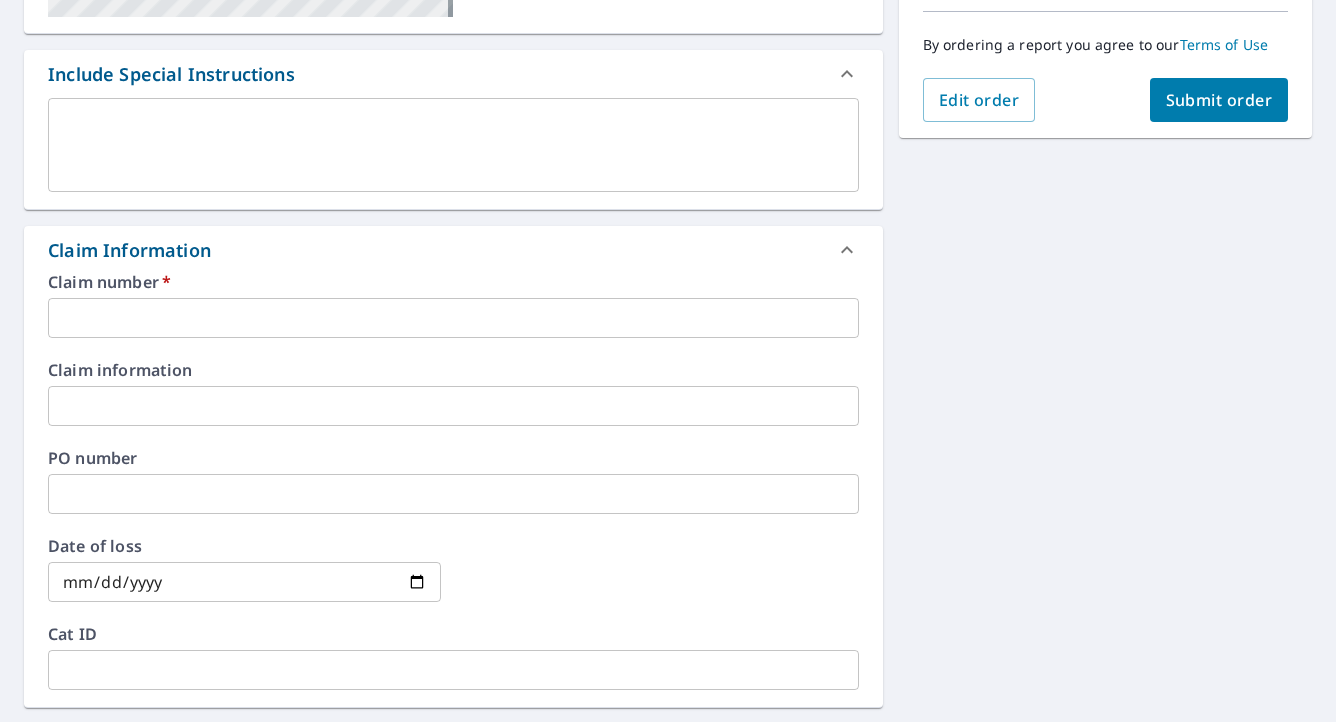 click at bounding box center [453, 145] 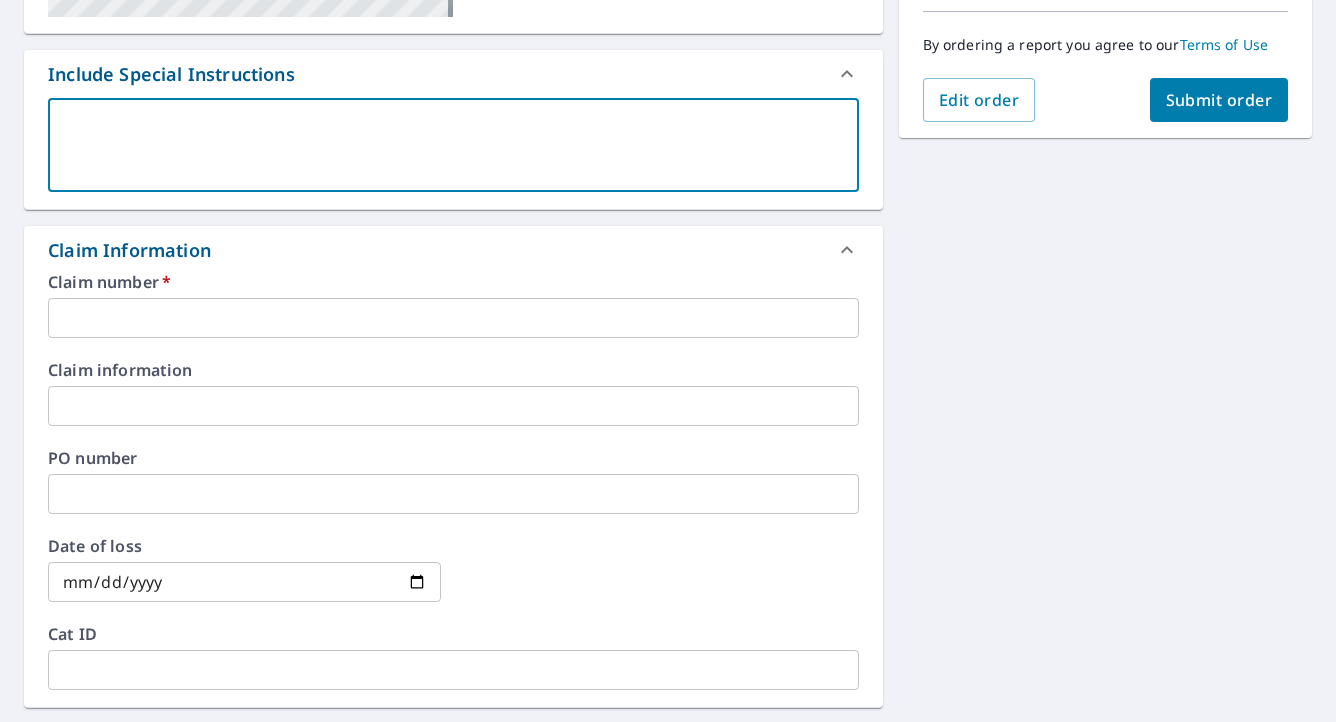 type on "p" 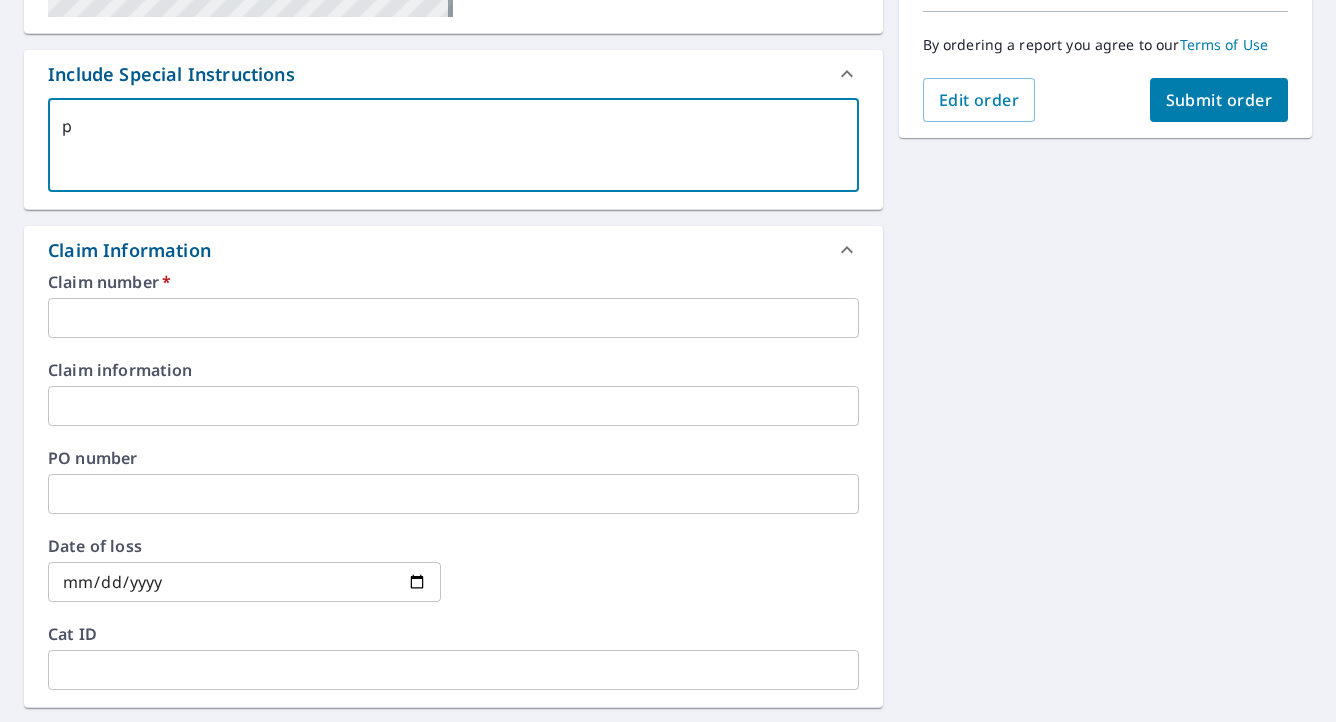 type on "pl" 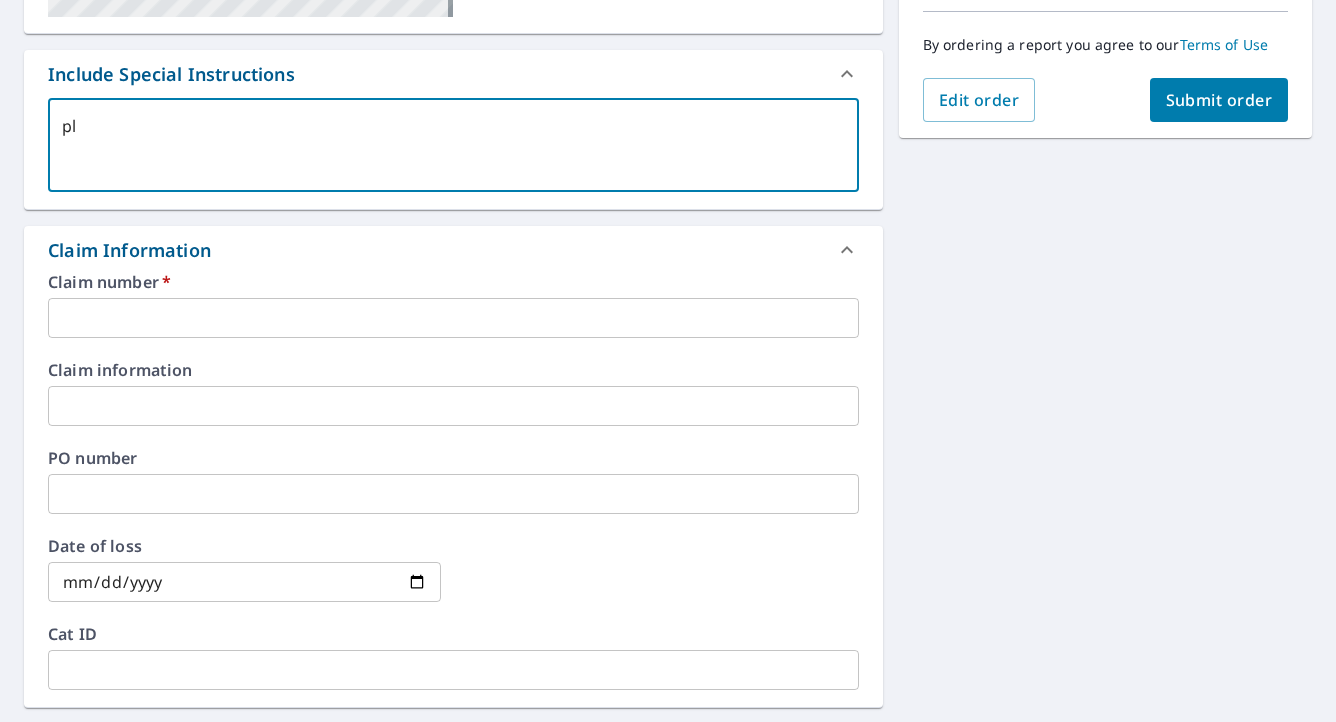 type on "ple" 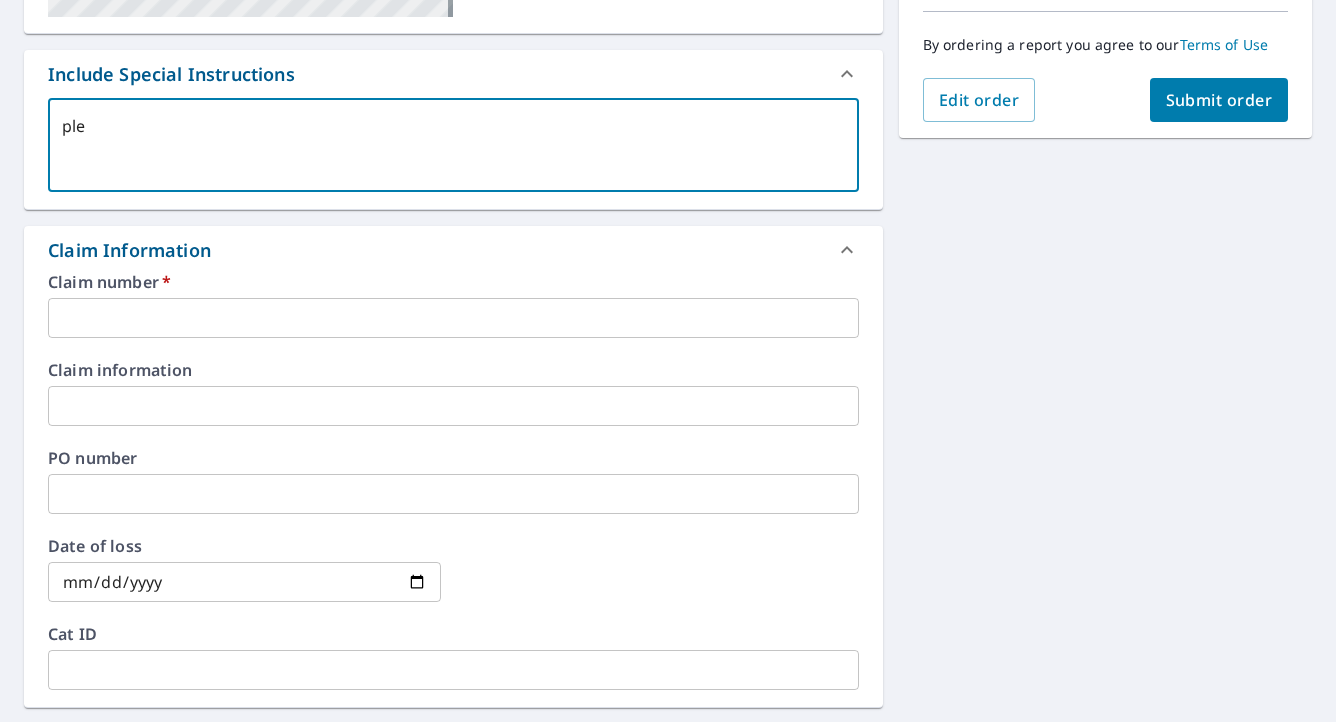 type on "plea" 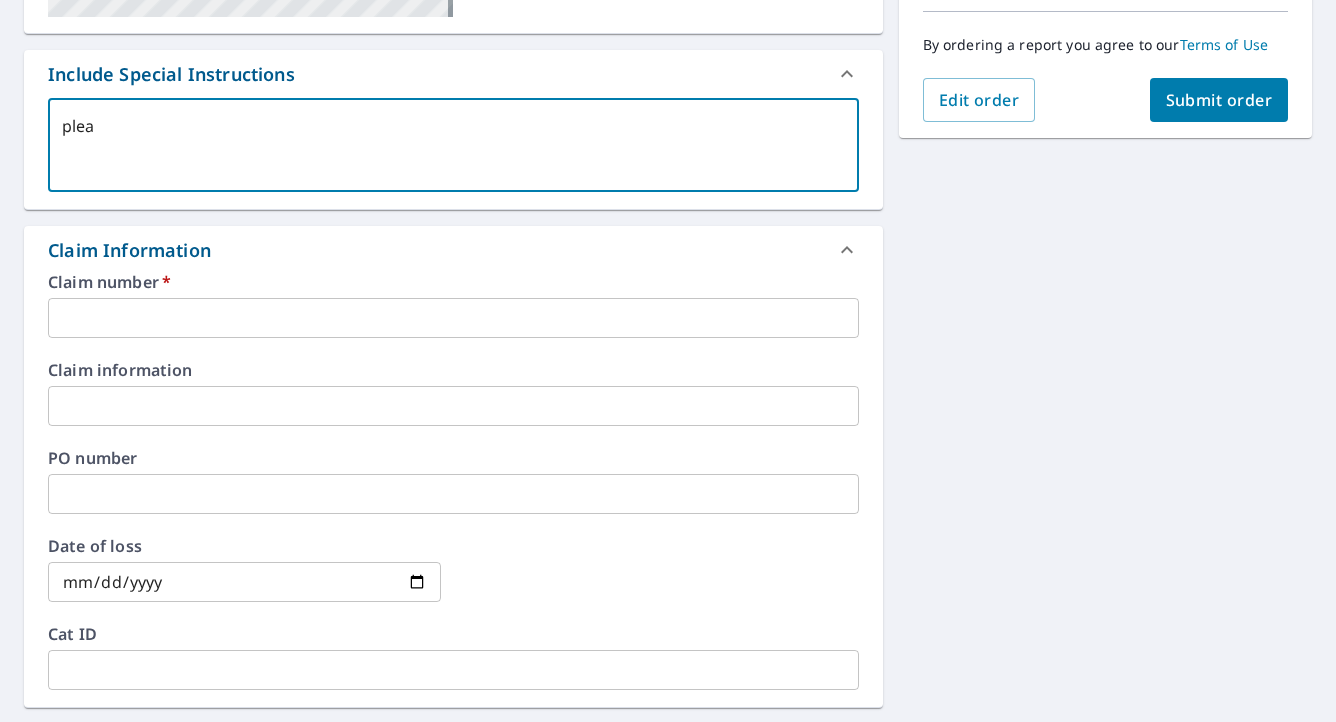 type on "pleas" 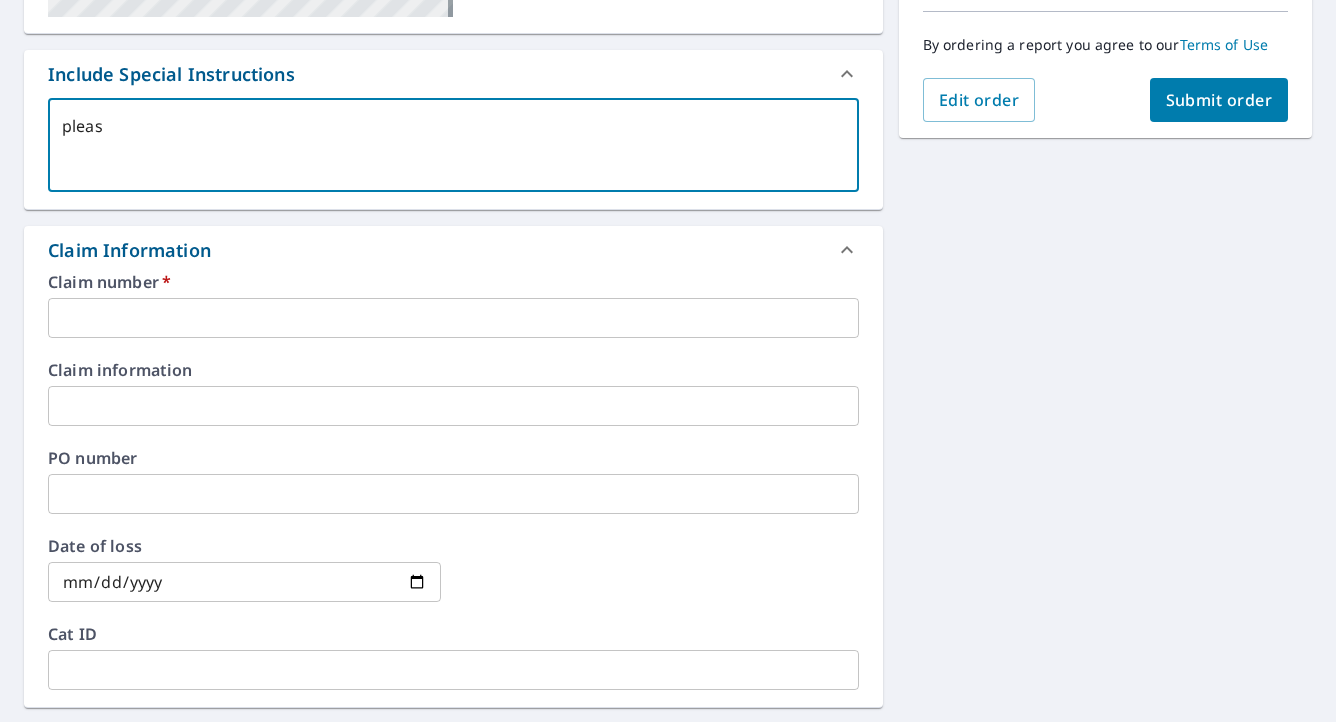type on "please" 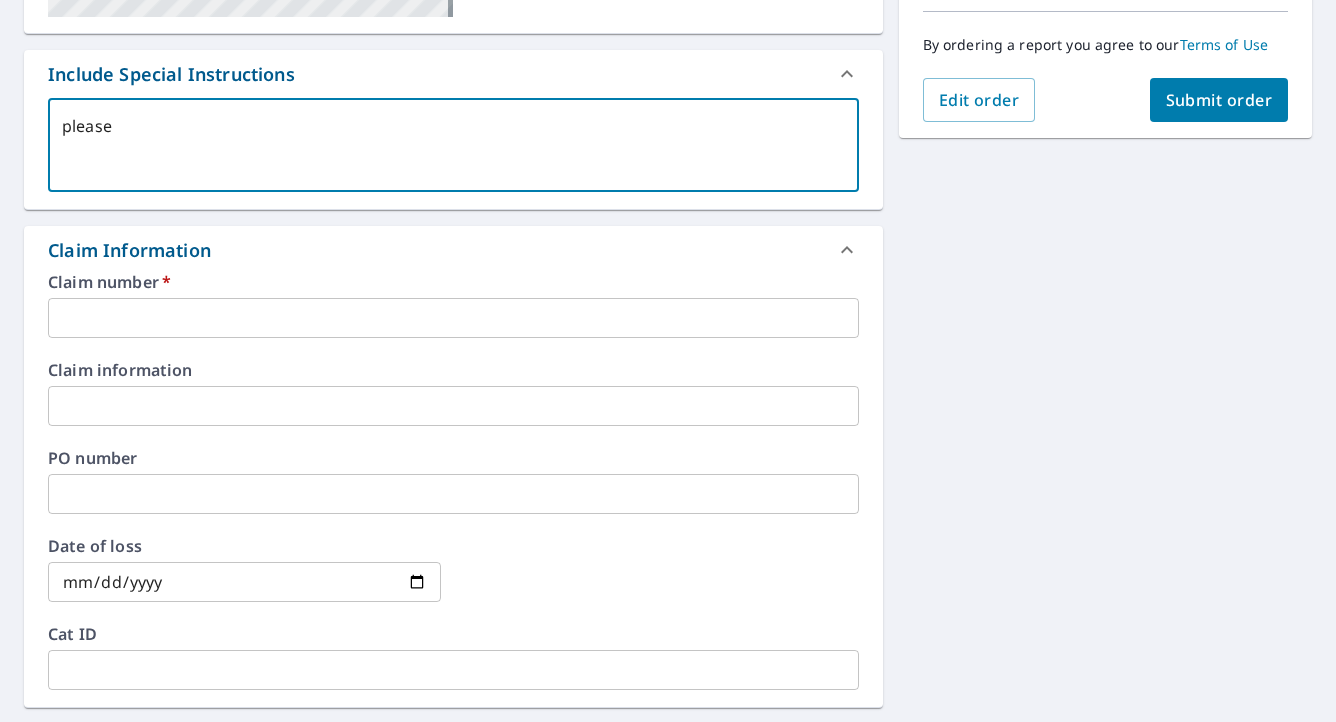 type on "please" 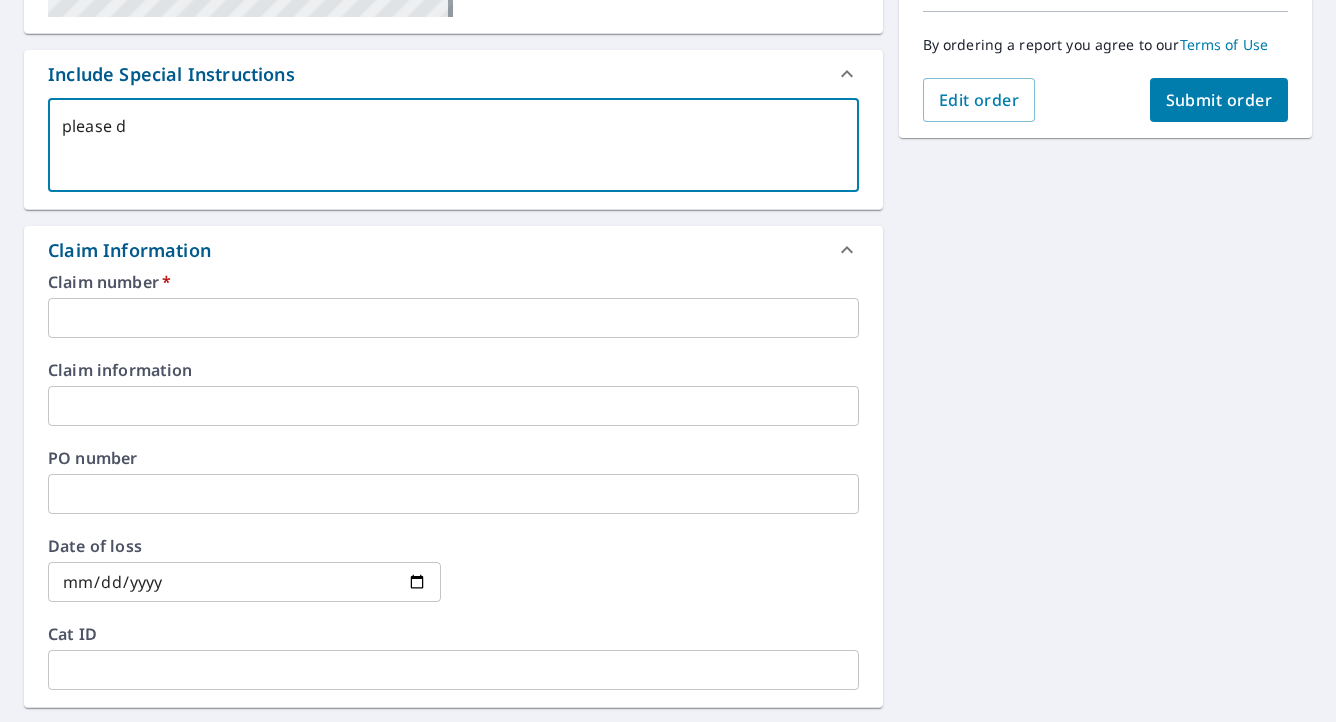type on "please do" 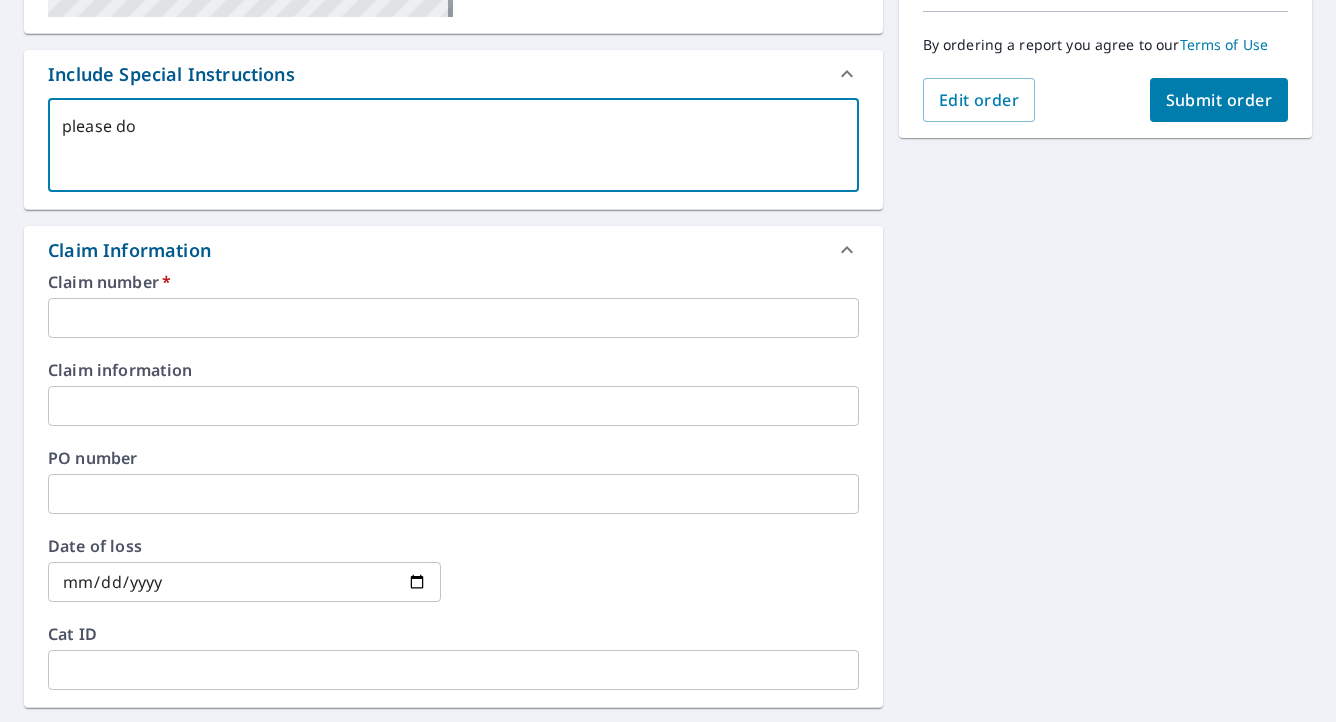 type on "please do" 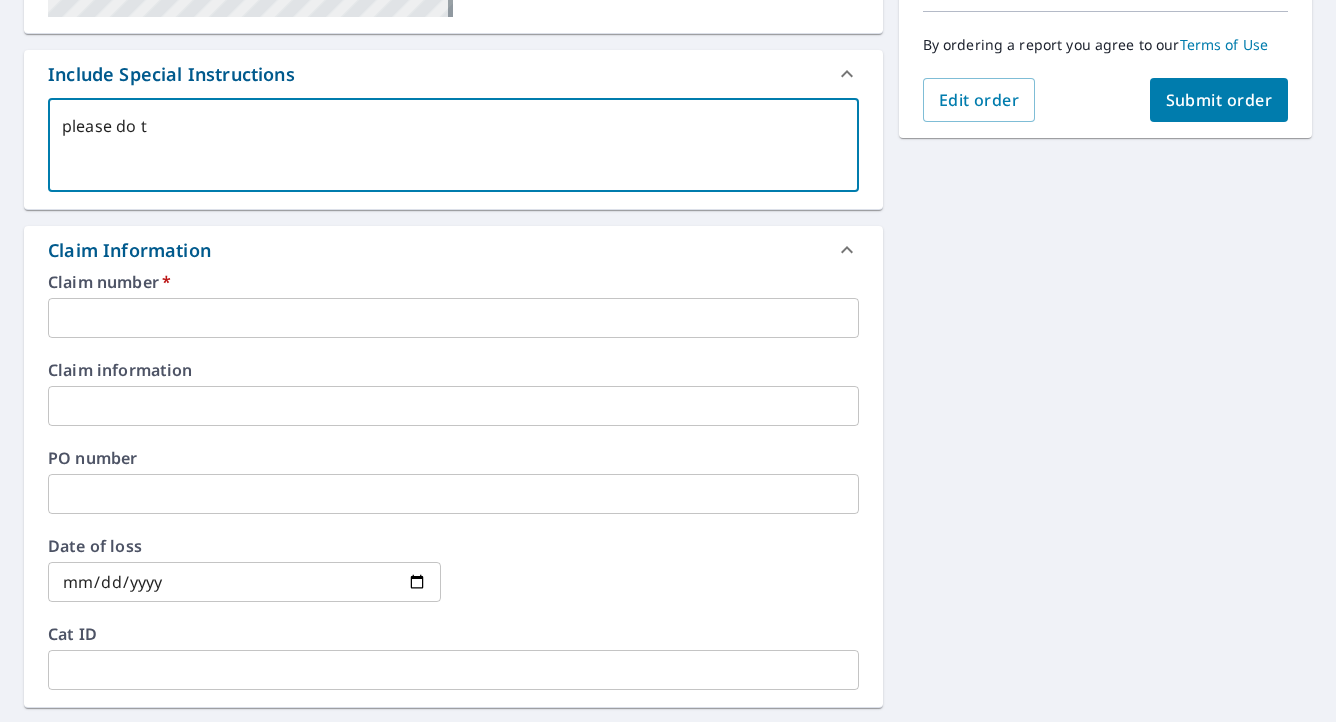 type on "please do th" 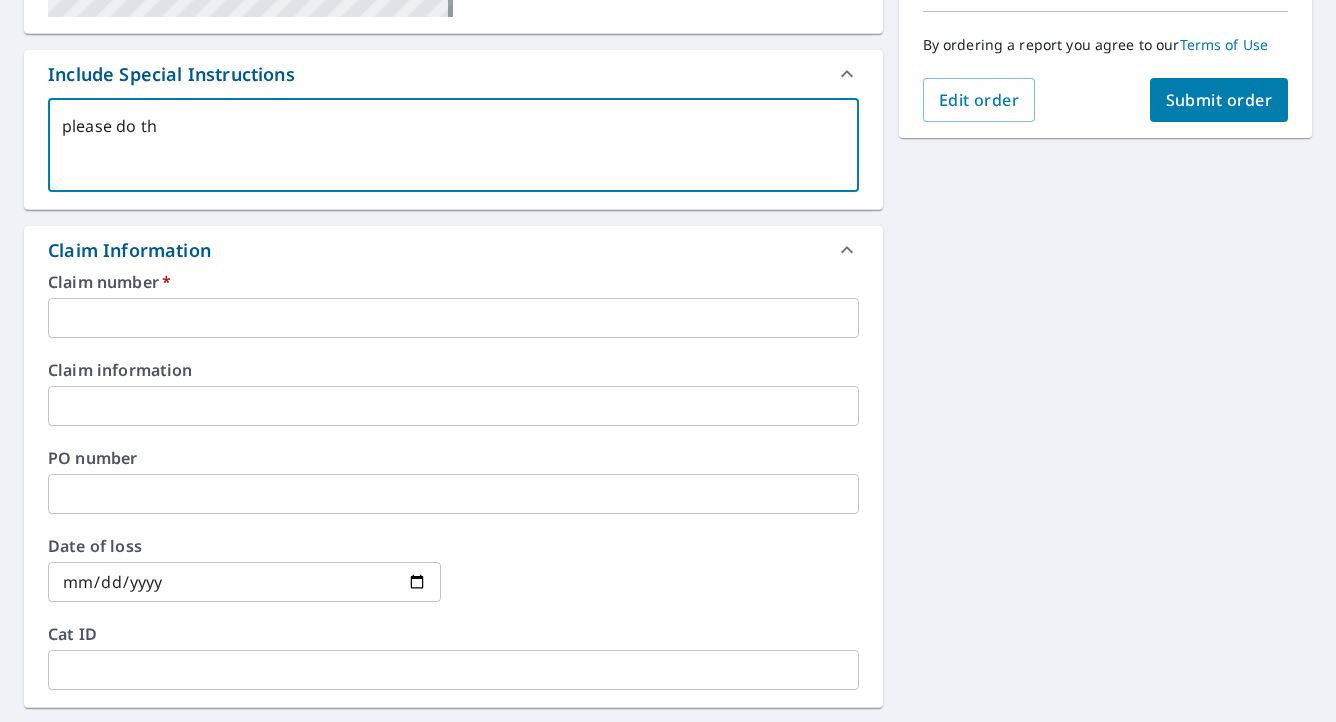 type on "x" 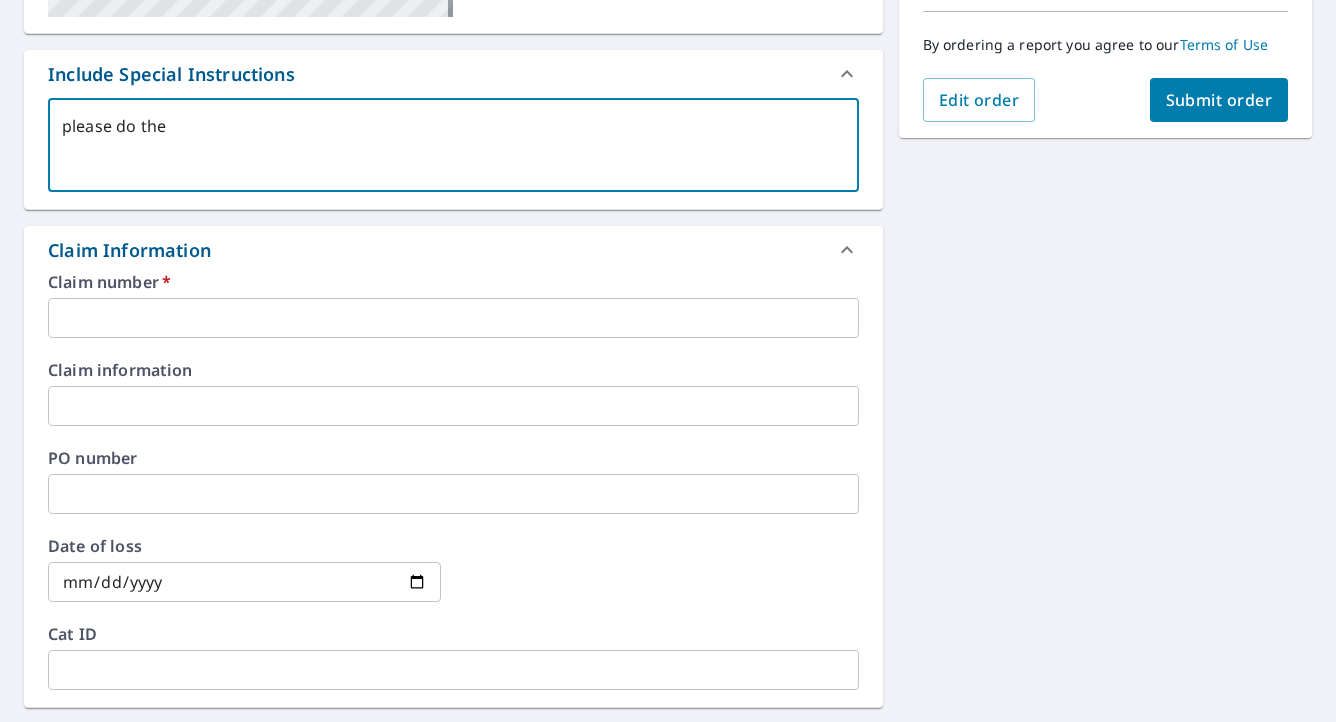 type on "please do the" 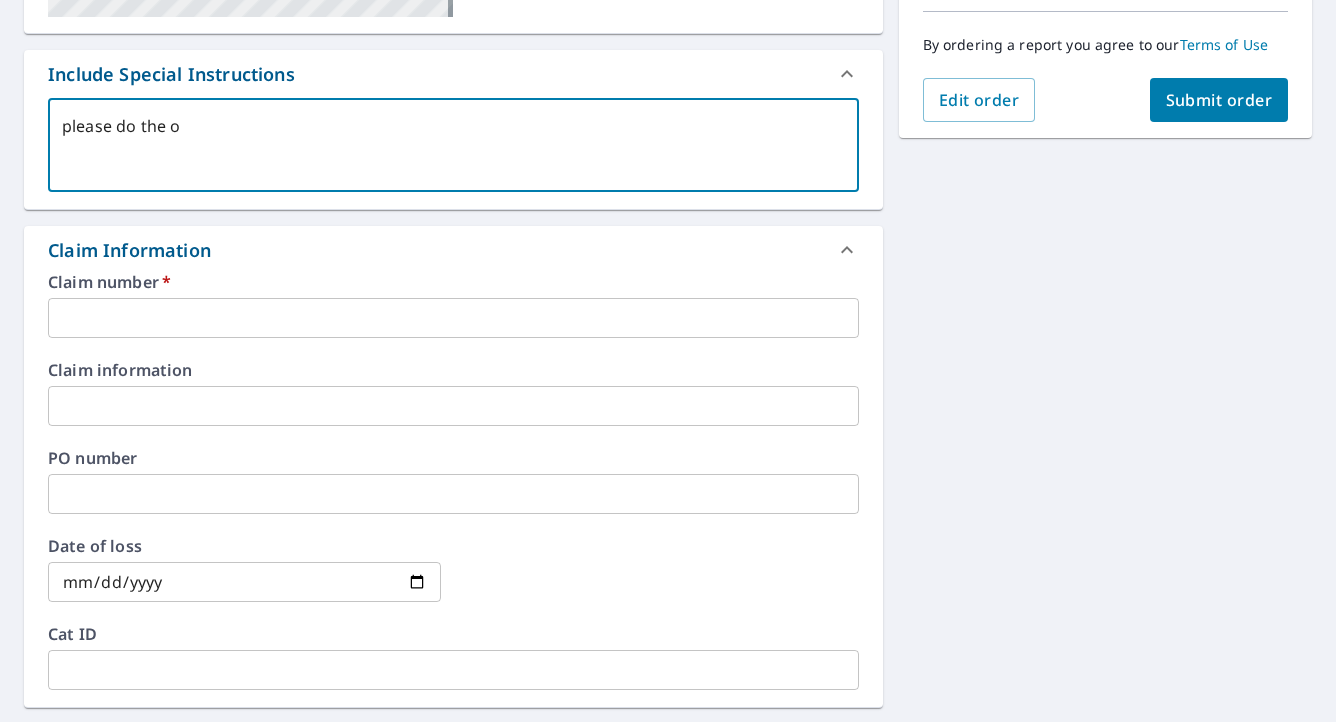 type on "please do the on" 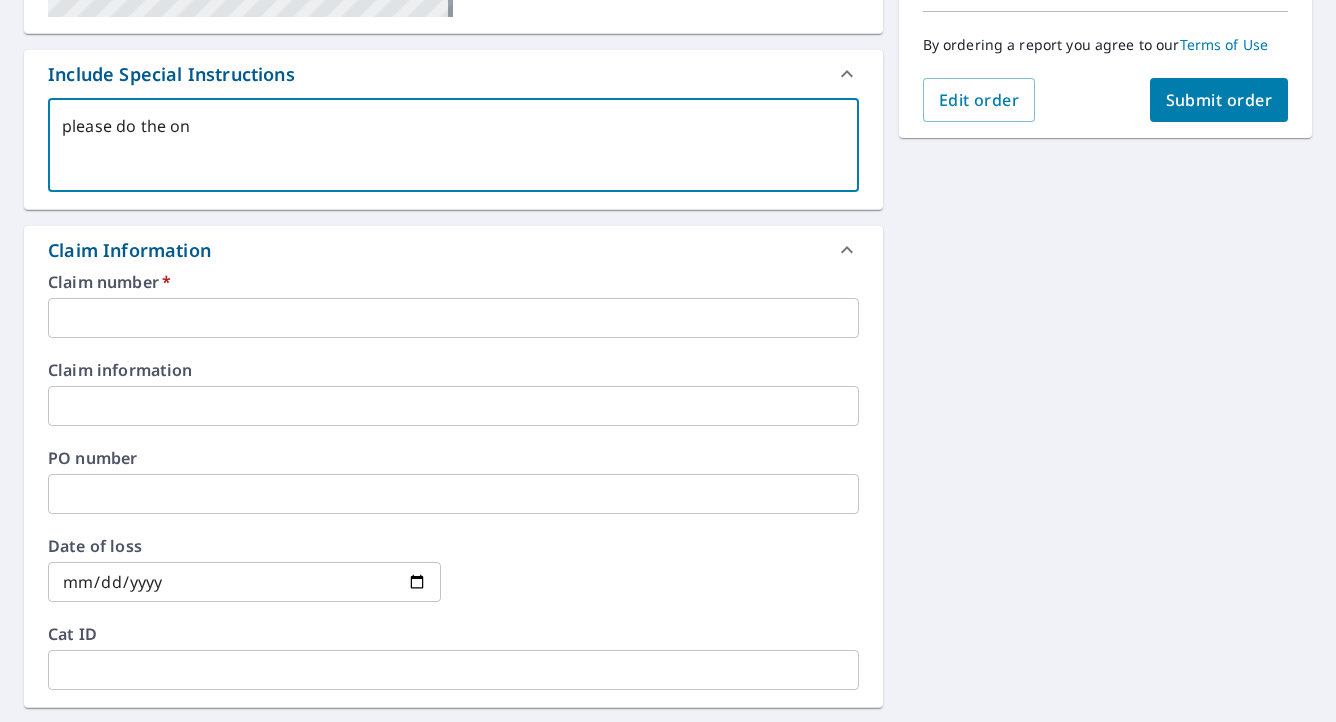 type on "please do the one" 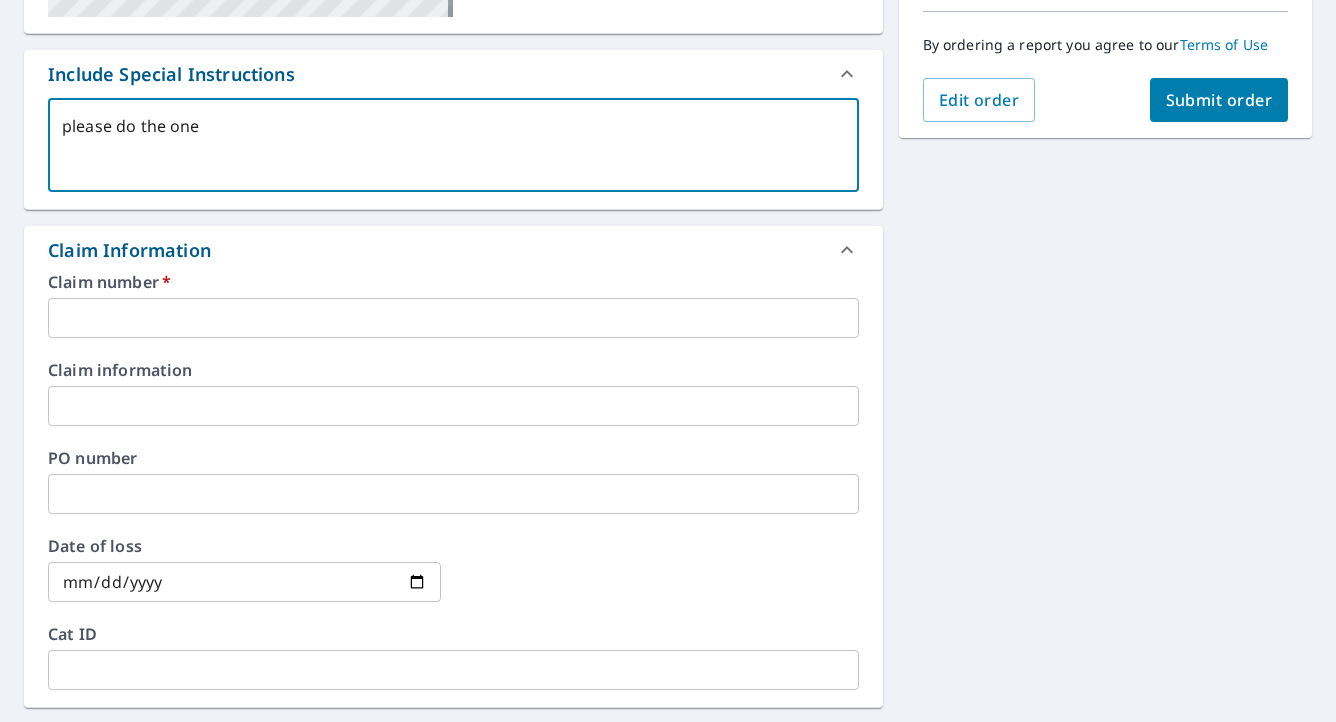 type on "please do the one" 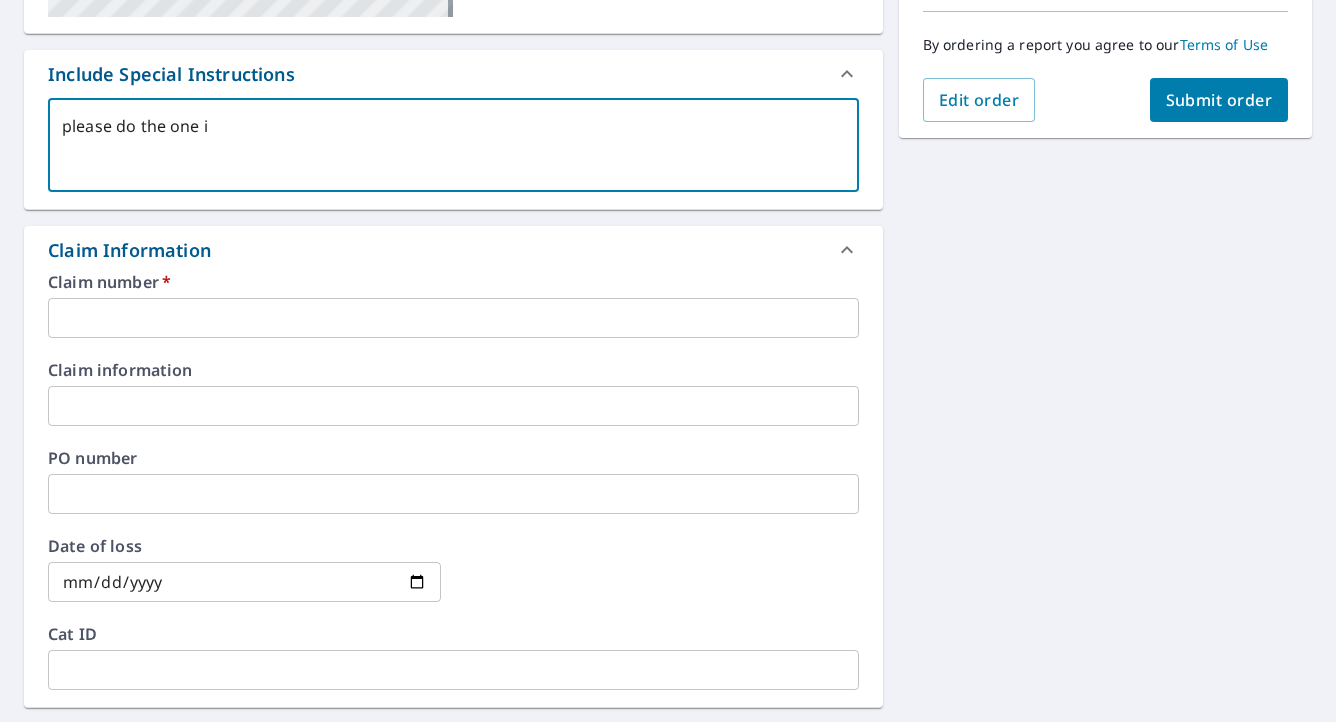 type on "please do the one i" 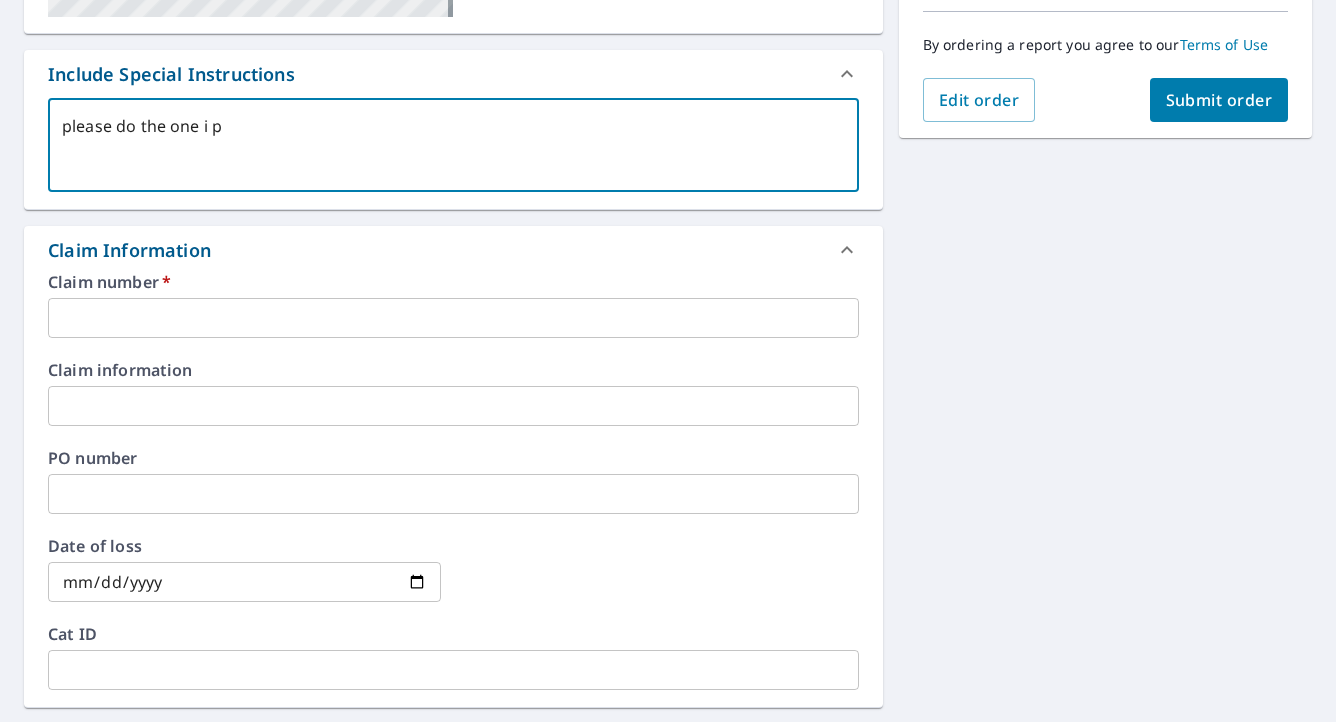 type on "please do the one i pu" 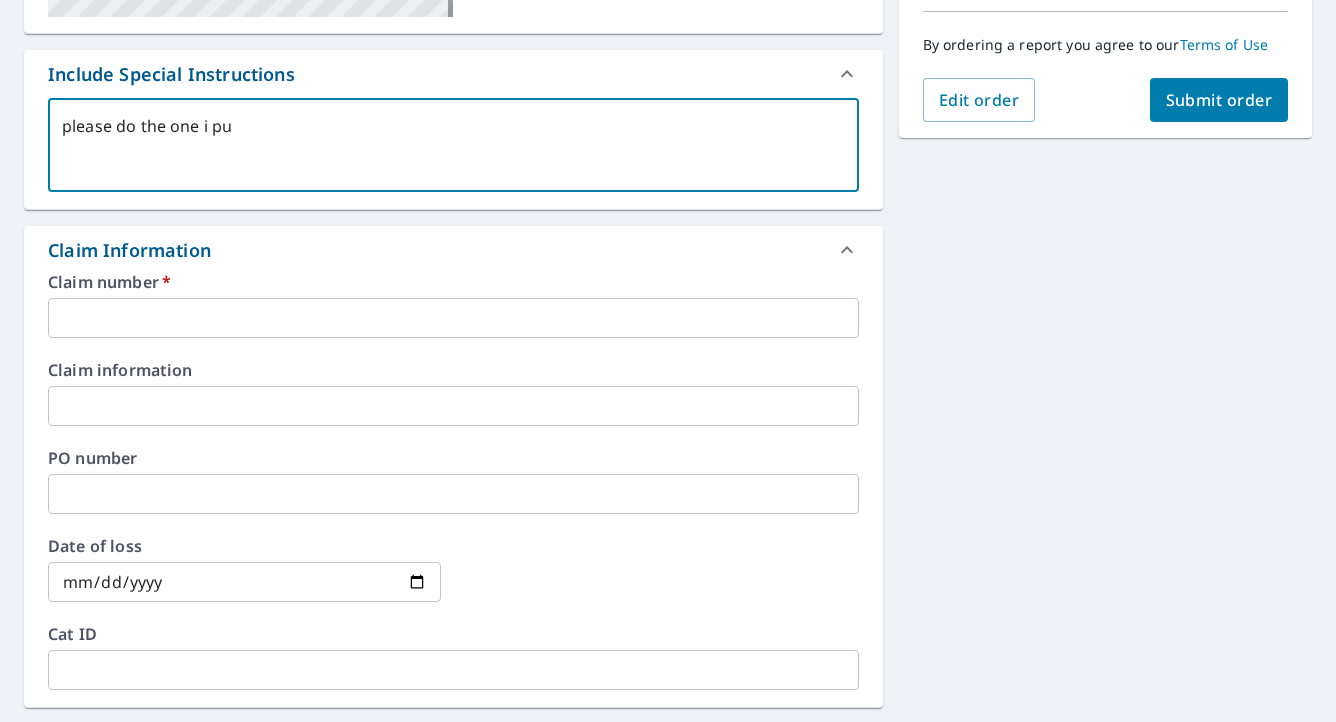 type on "please do the one i put" 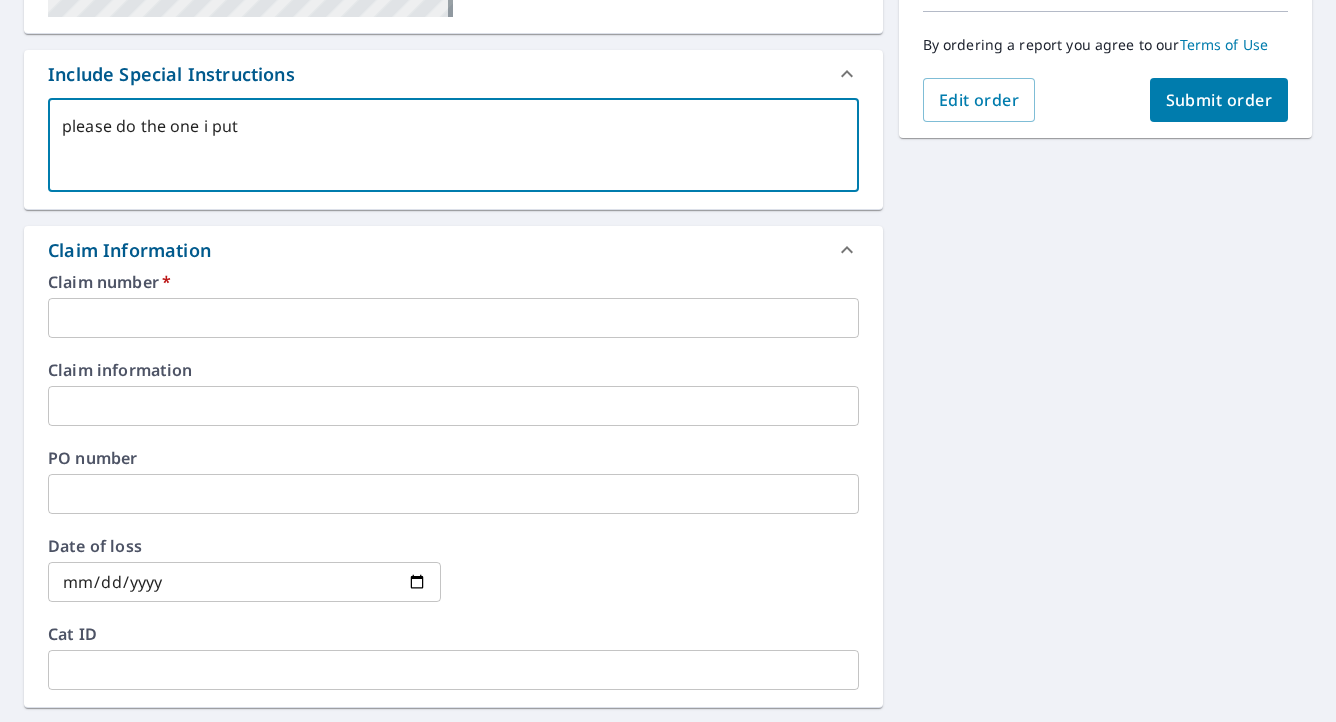 type on "please do the one i put" 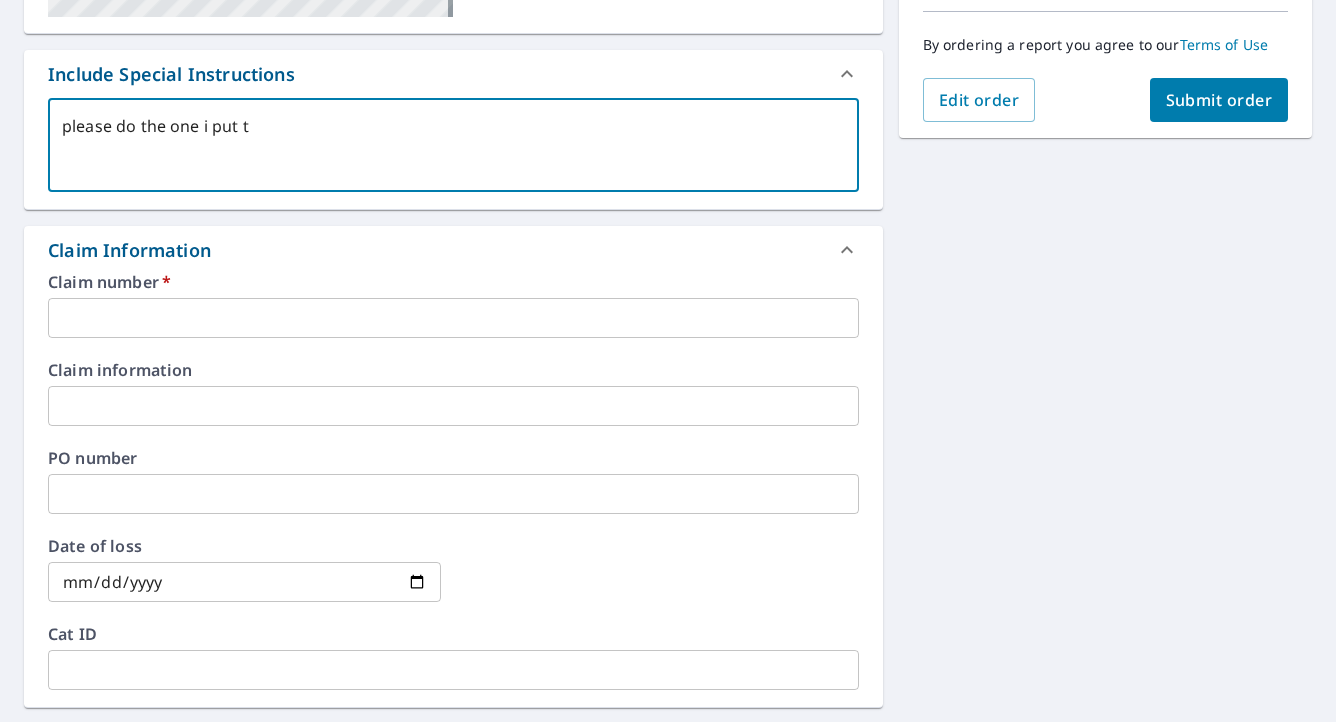 type on "please do the one i put th" 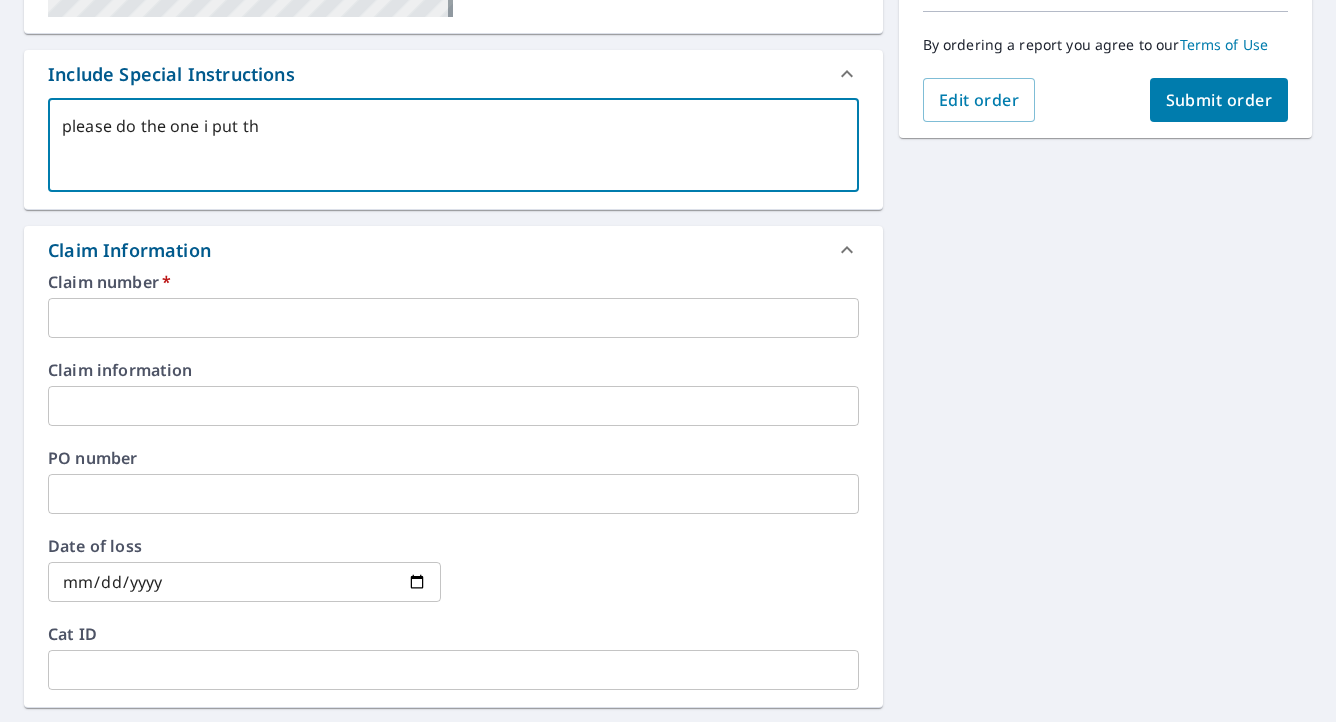 type on "please do the one i put the" 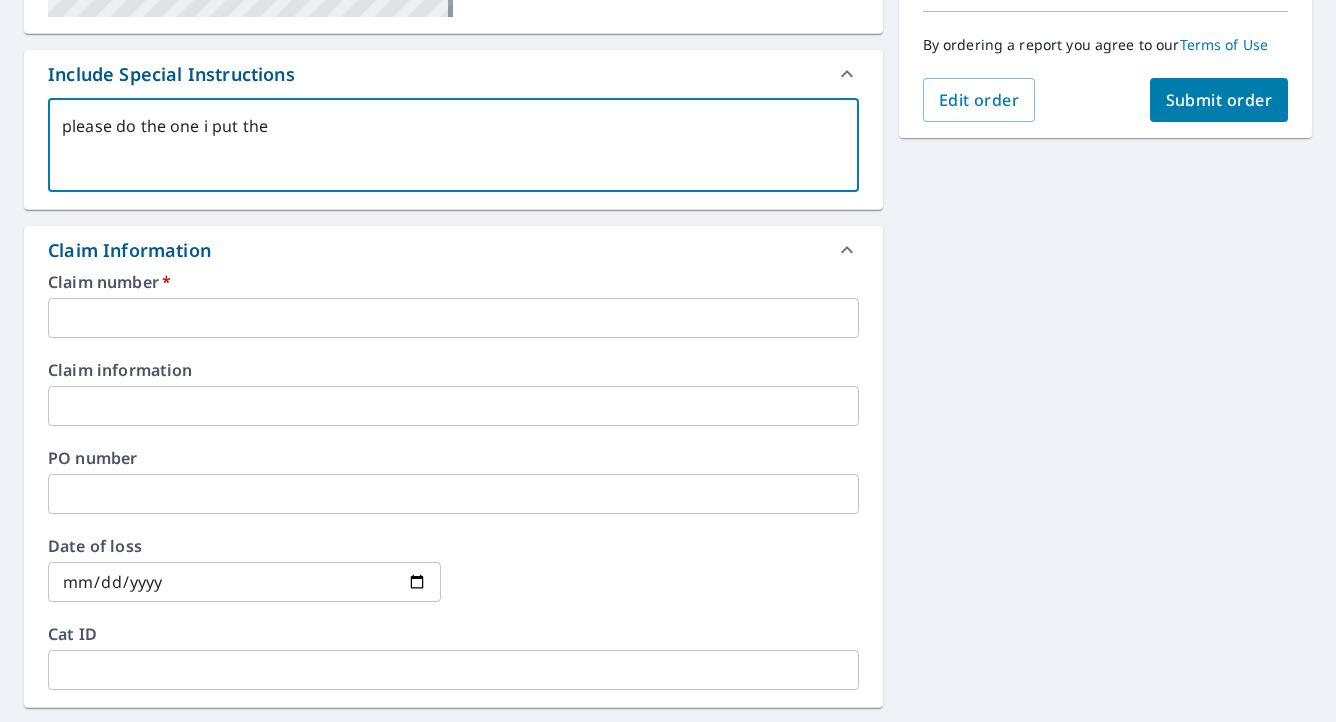 type on "please do the one i put the" 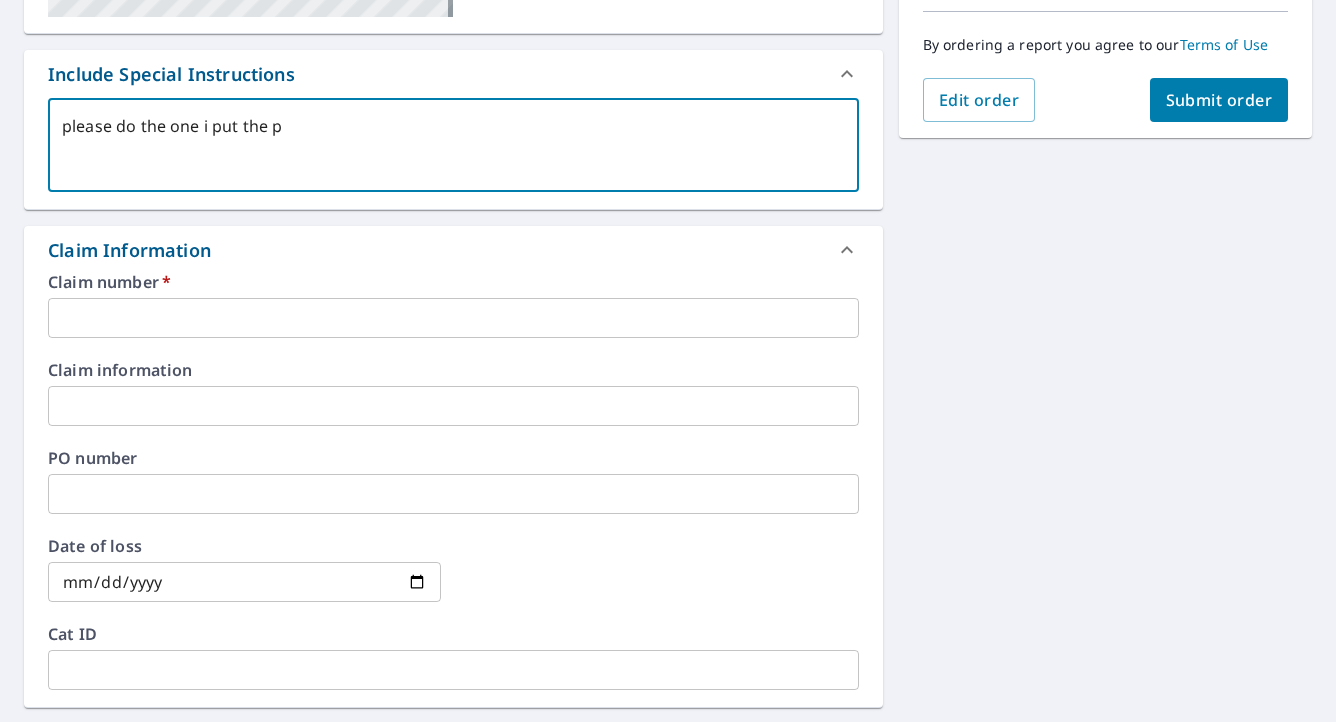 type on "please do the one i put the pi" 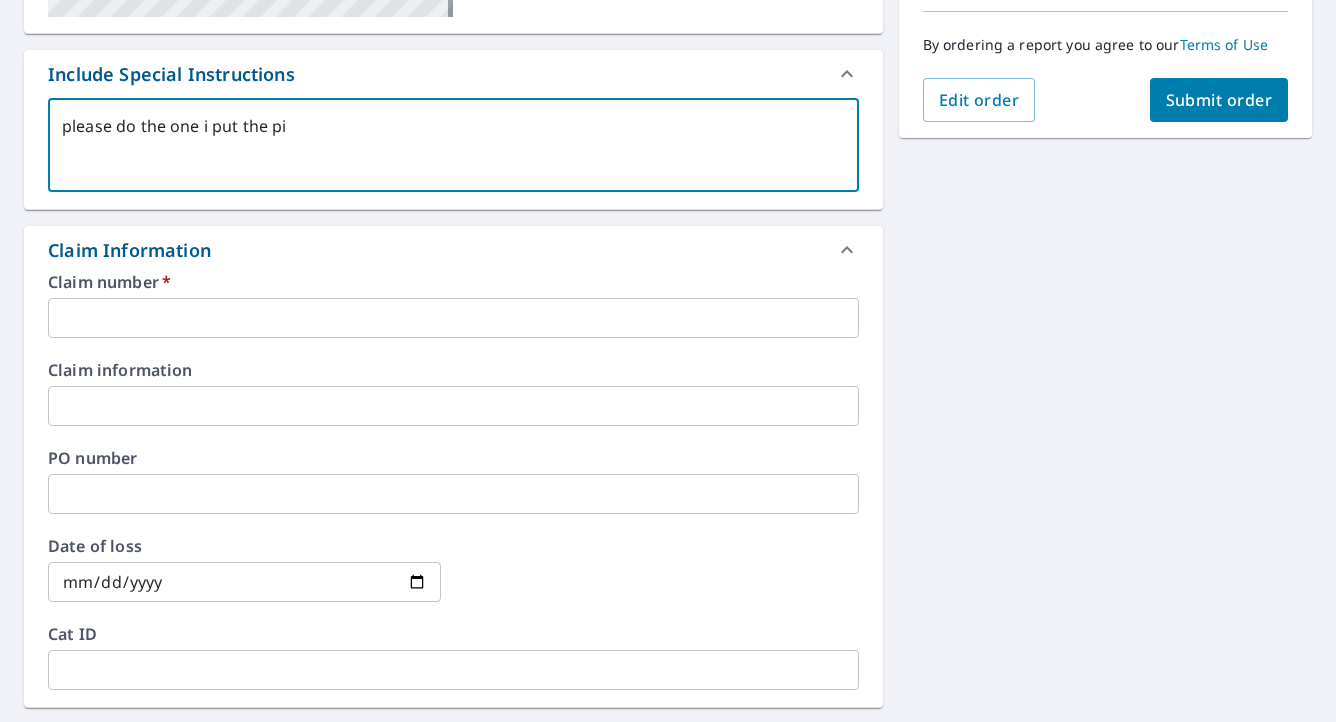 type on "please do the one i put the pin" 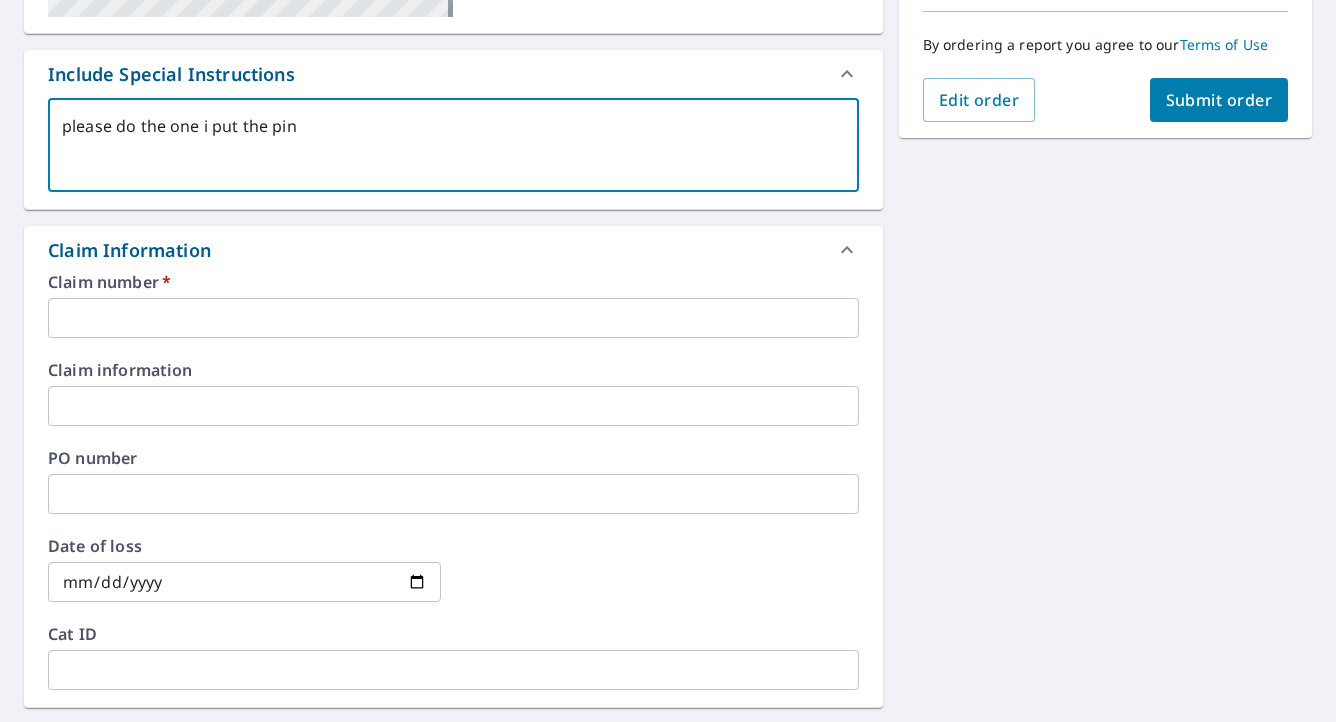 type on "please do the one i put the pin" 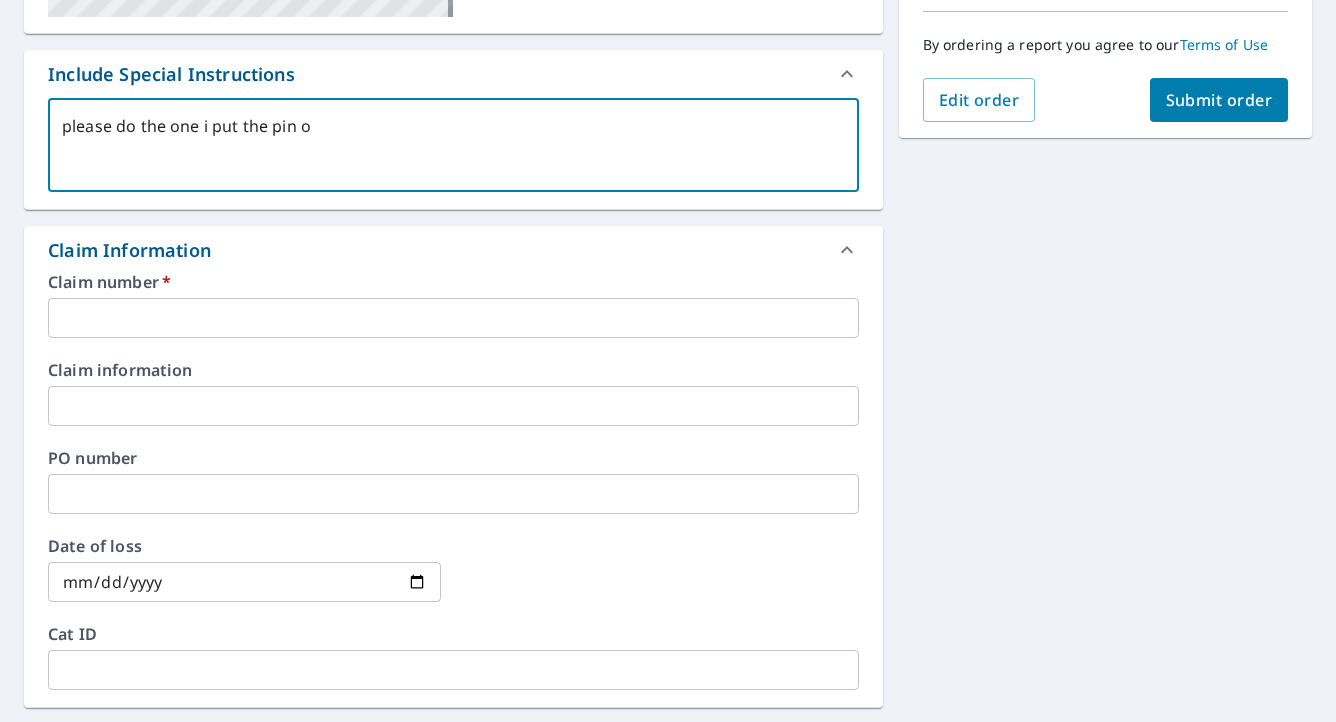 type on "please do the one i put the pin on" 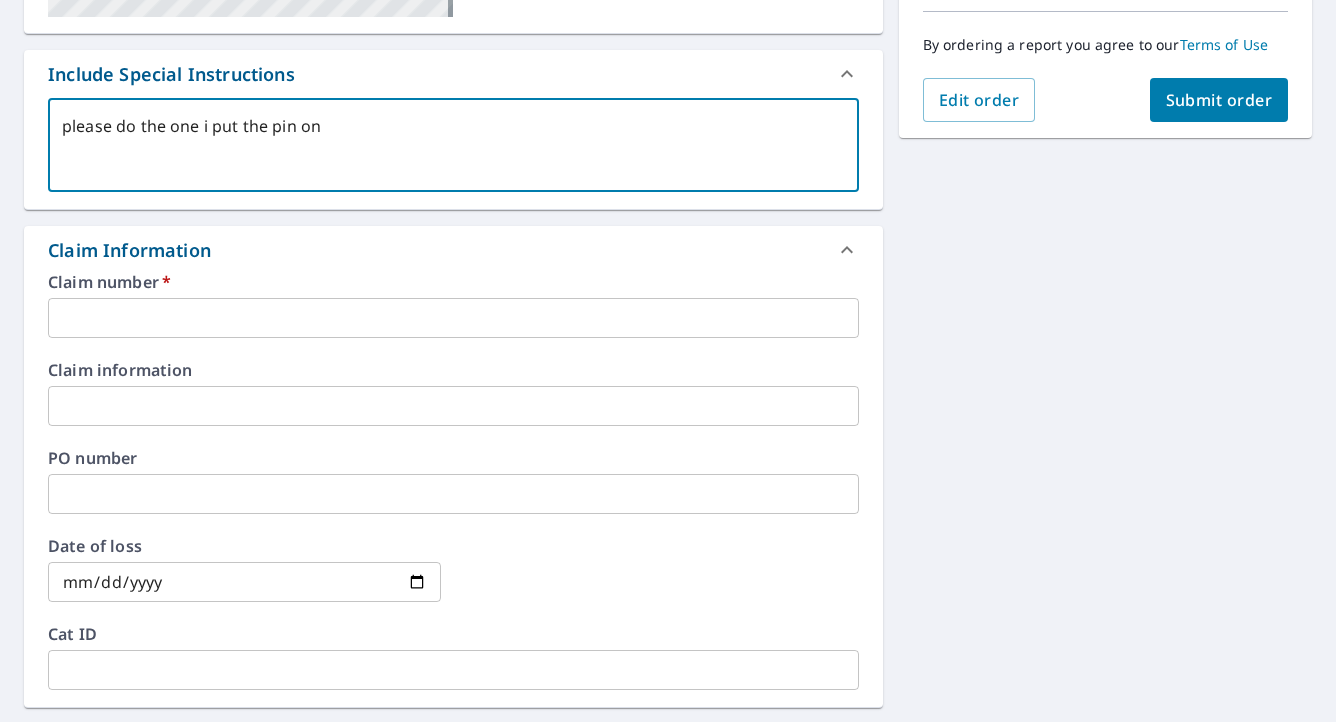 type on "please do the one i put the pin on" 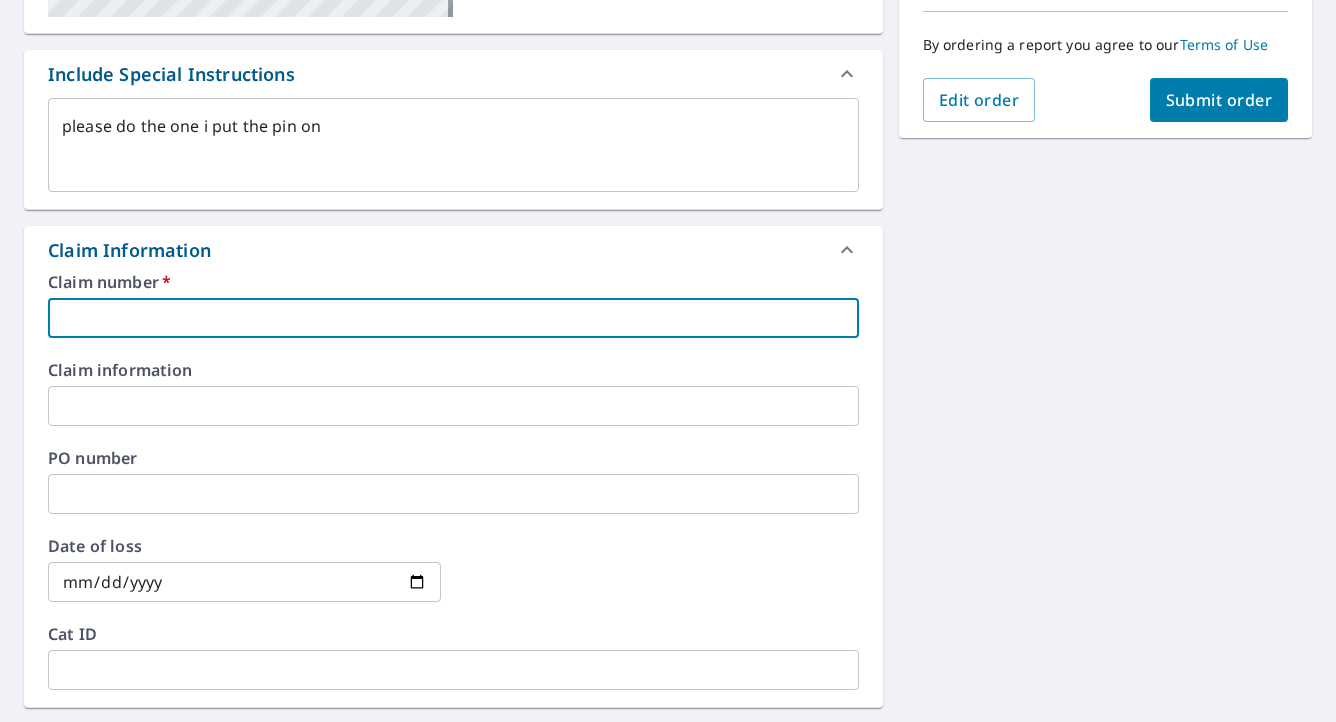 type on "x" 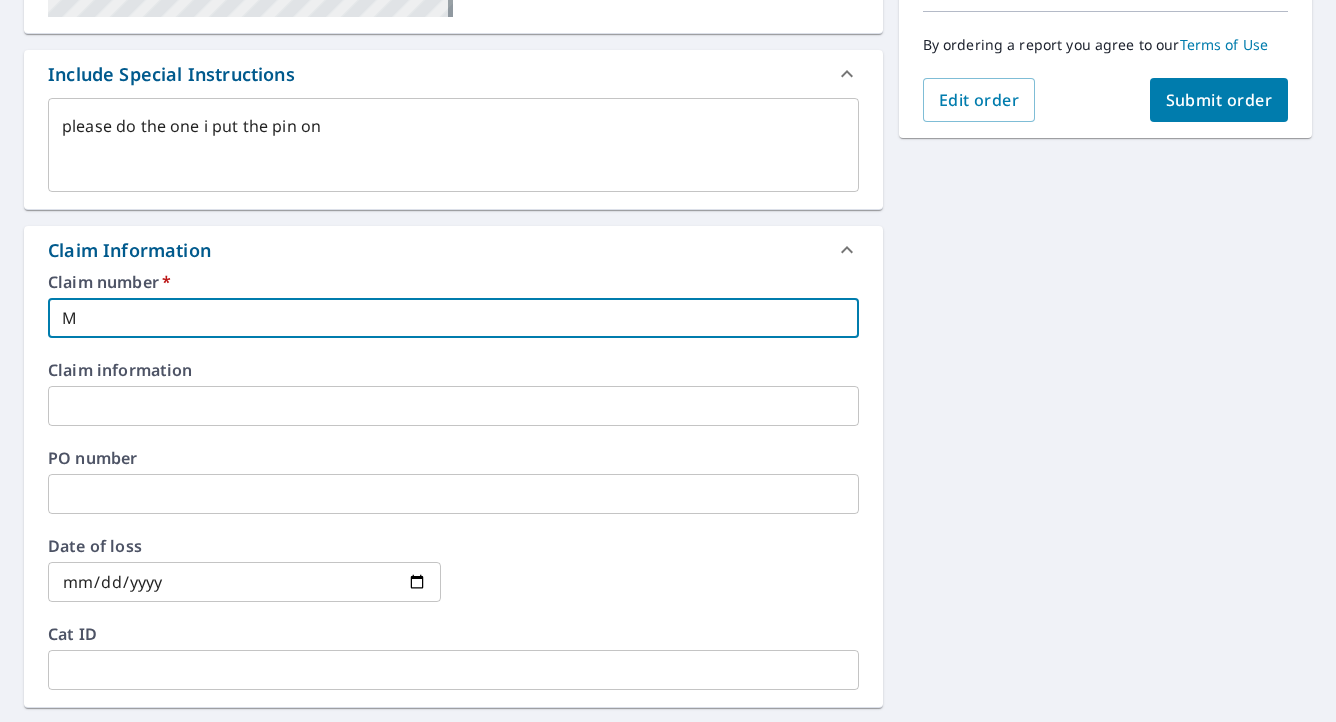 type on "x" 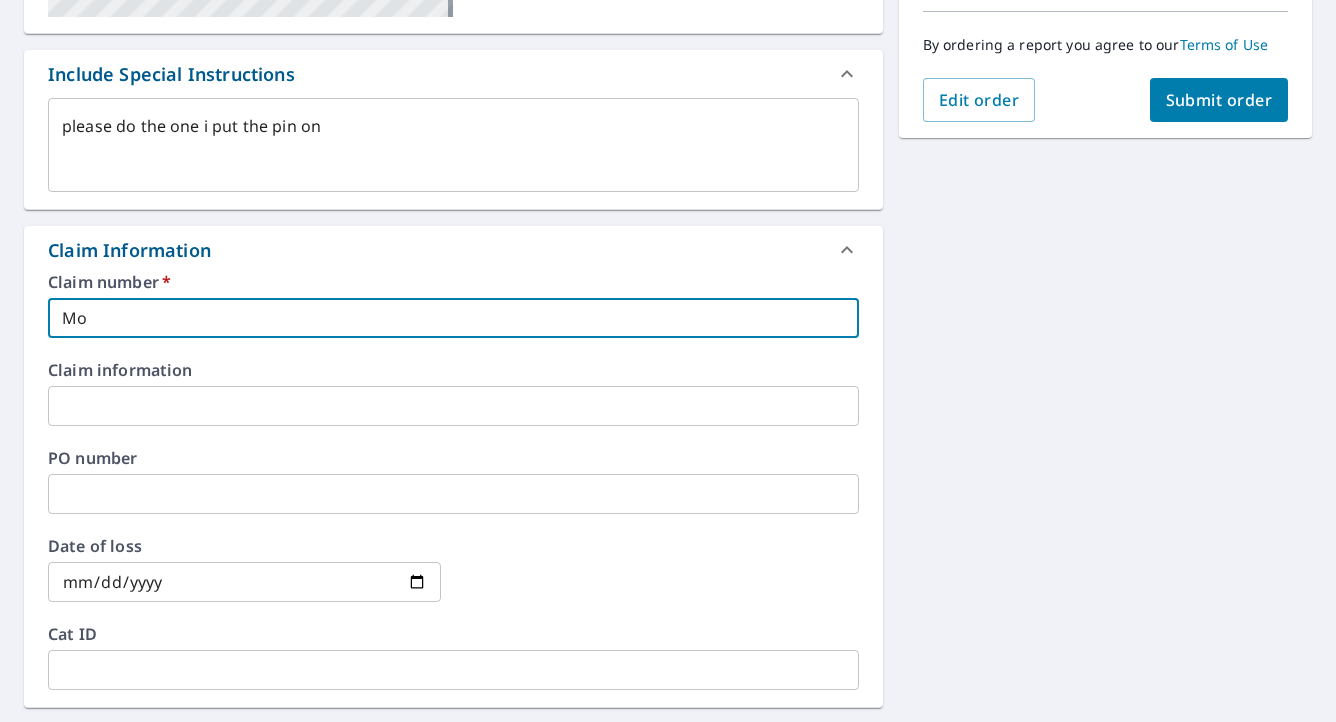 type on "Mou" 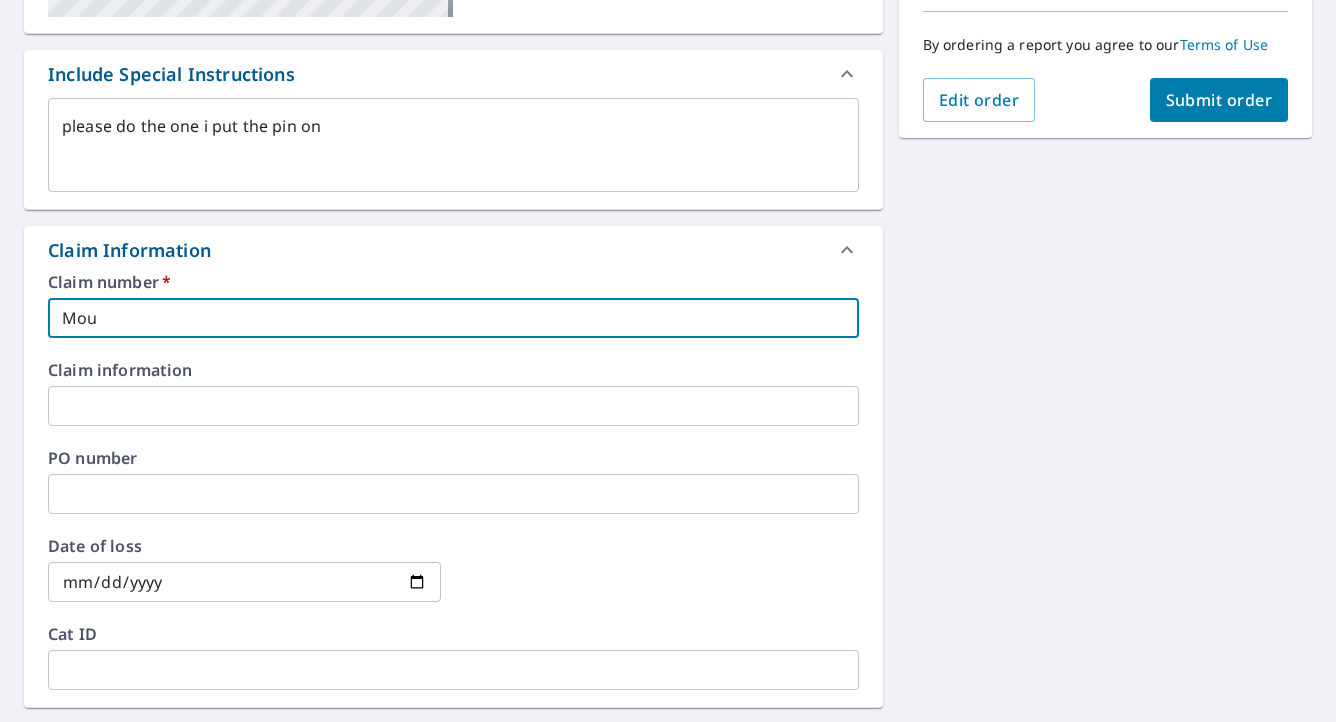 type on "x" 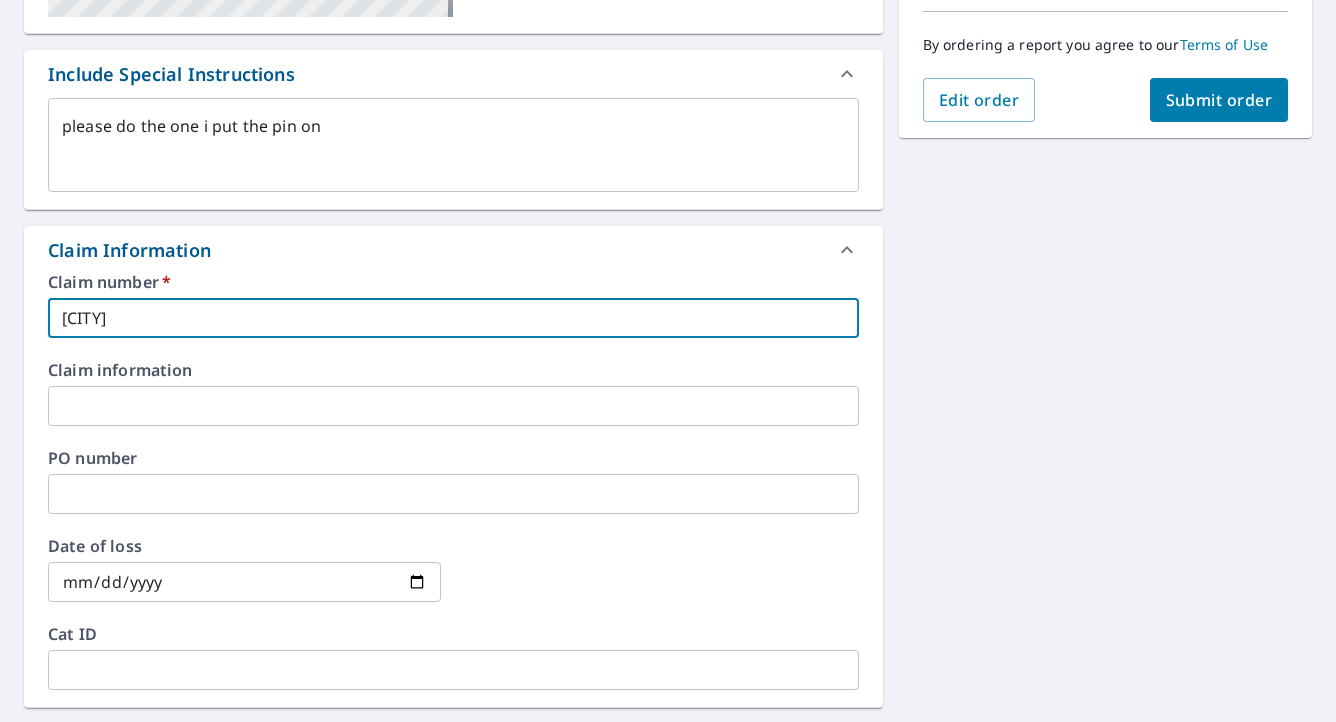 type on "x" 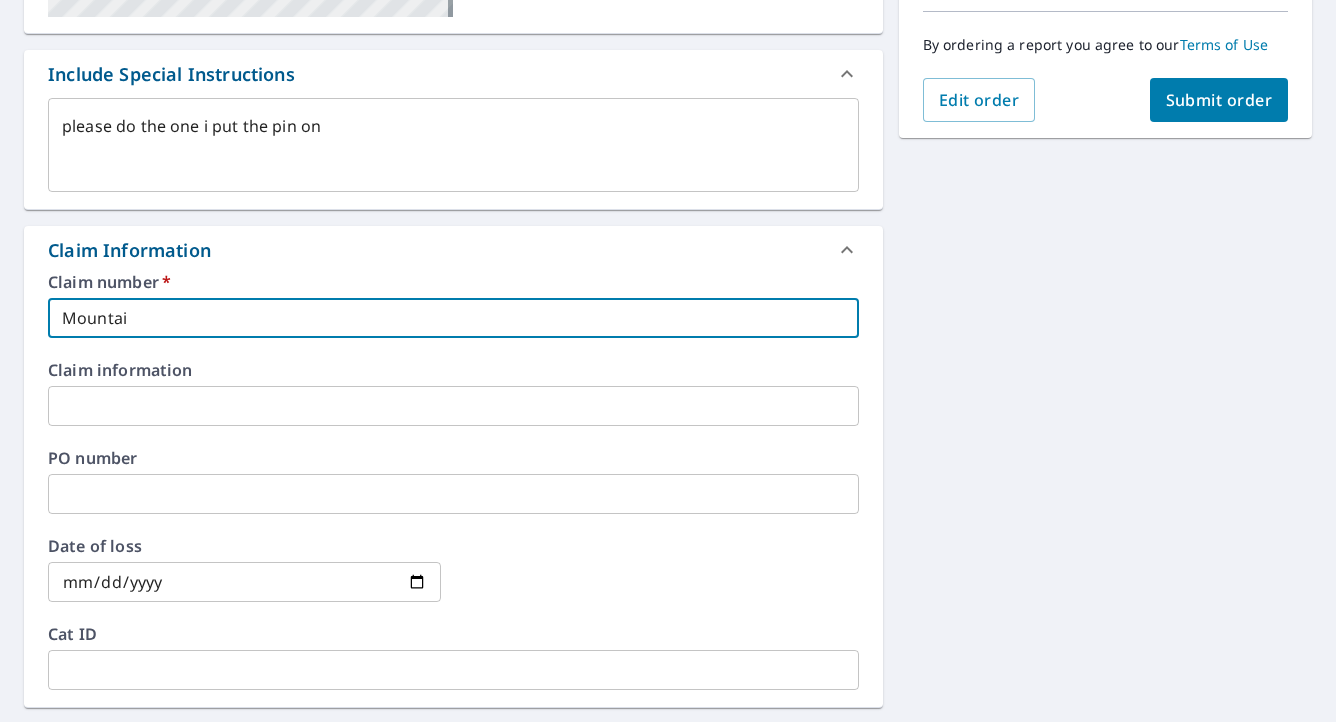type on "x" 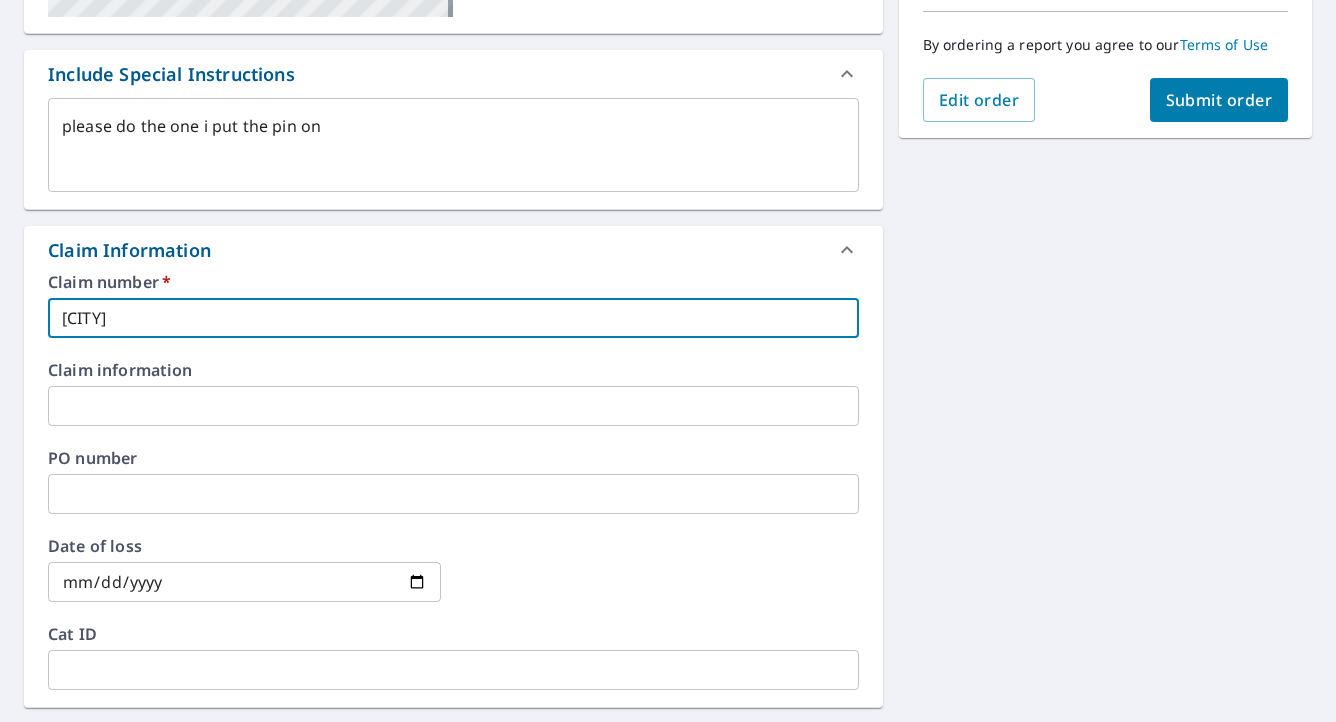 type on "x" 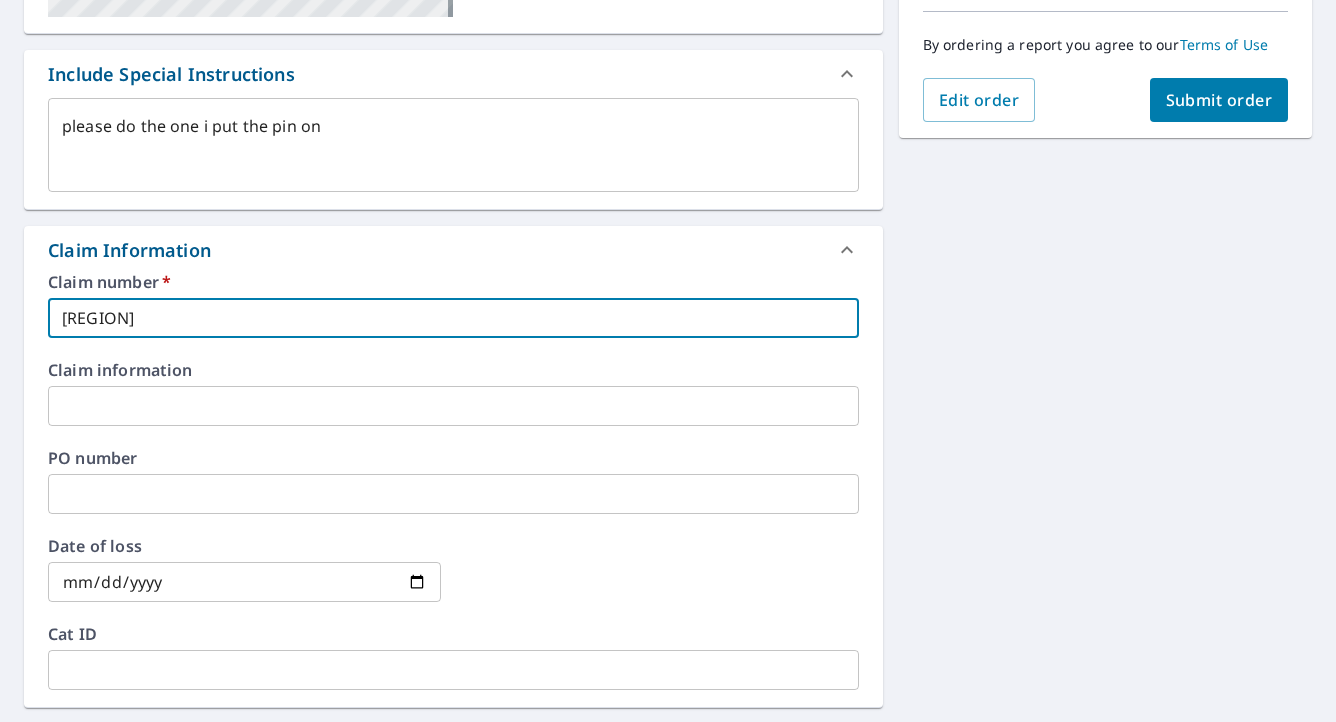 type on "x" 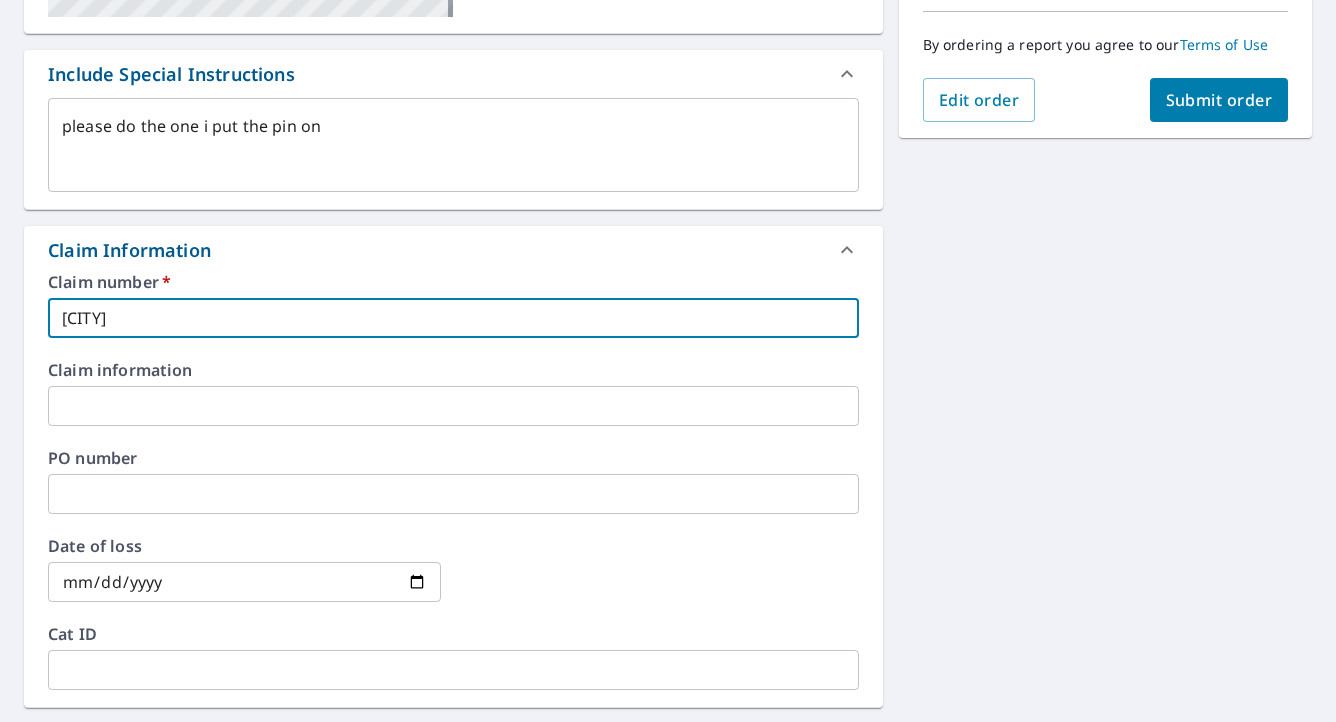 type on "[CITY]" 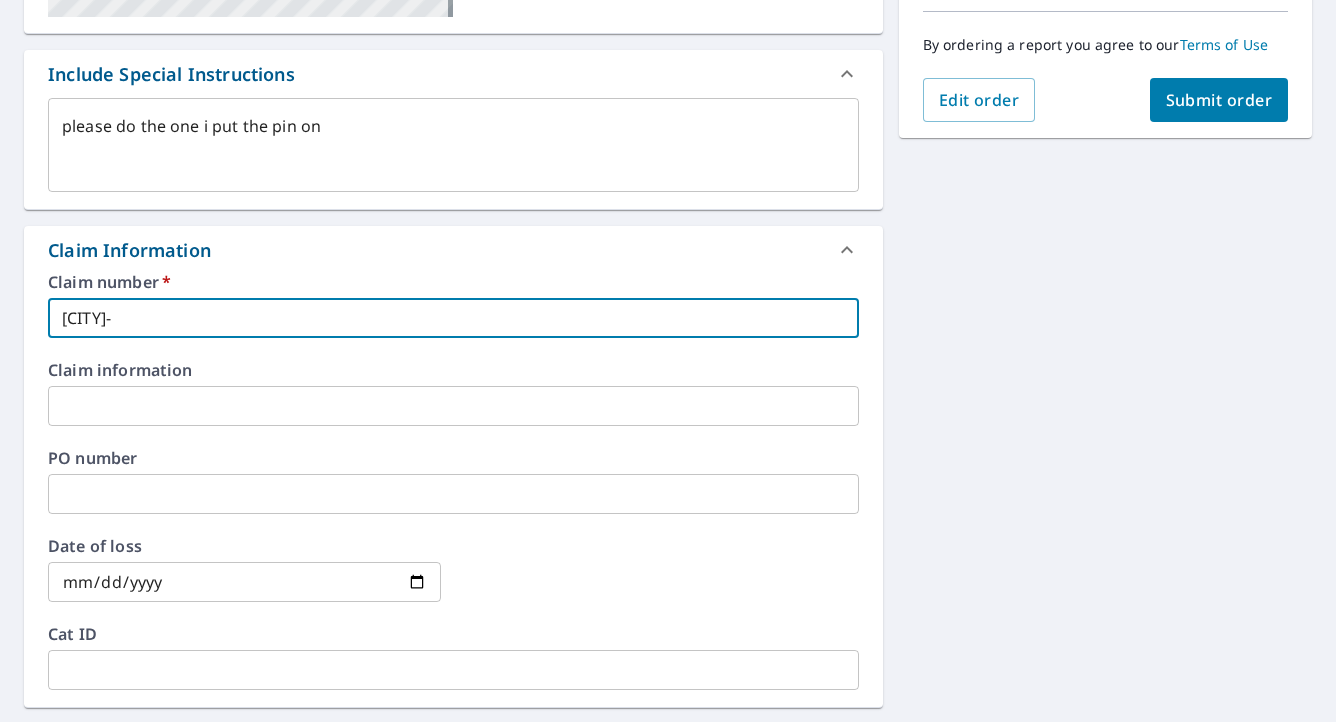 type on "x" 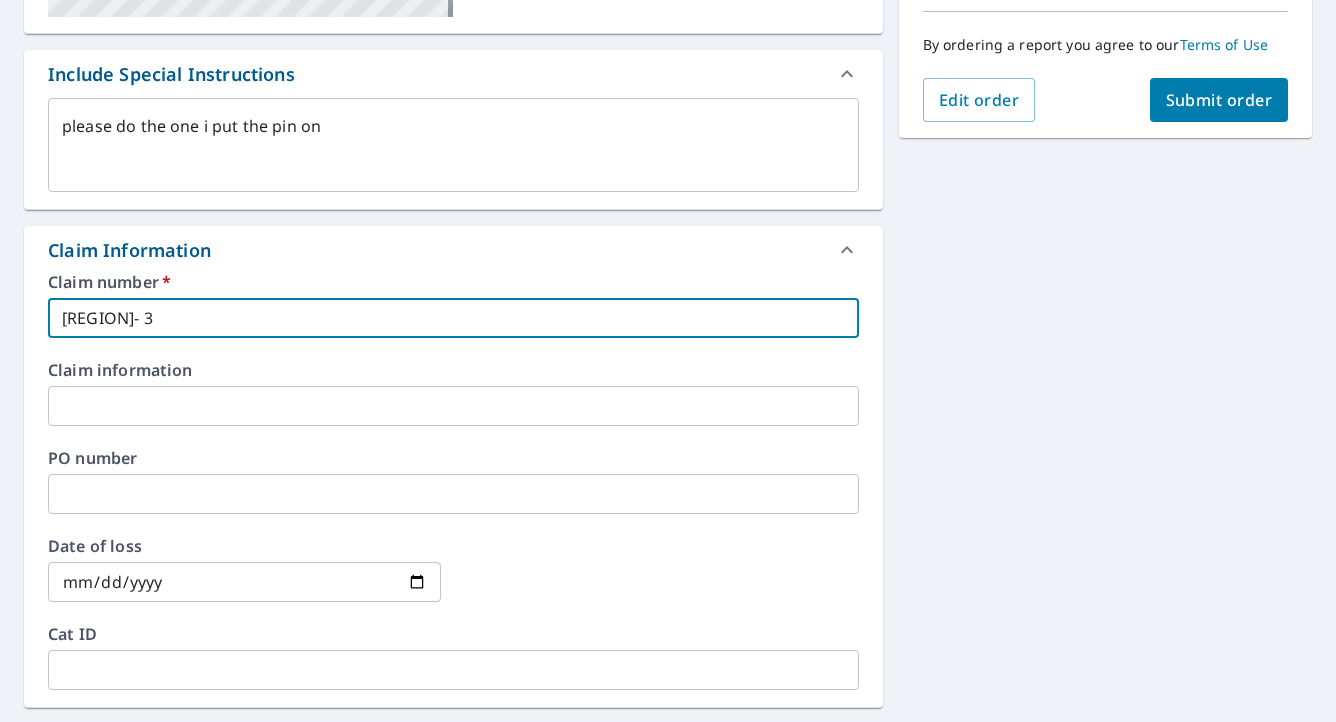 type on "x" 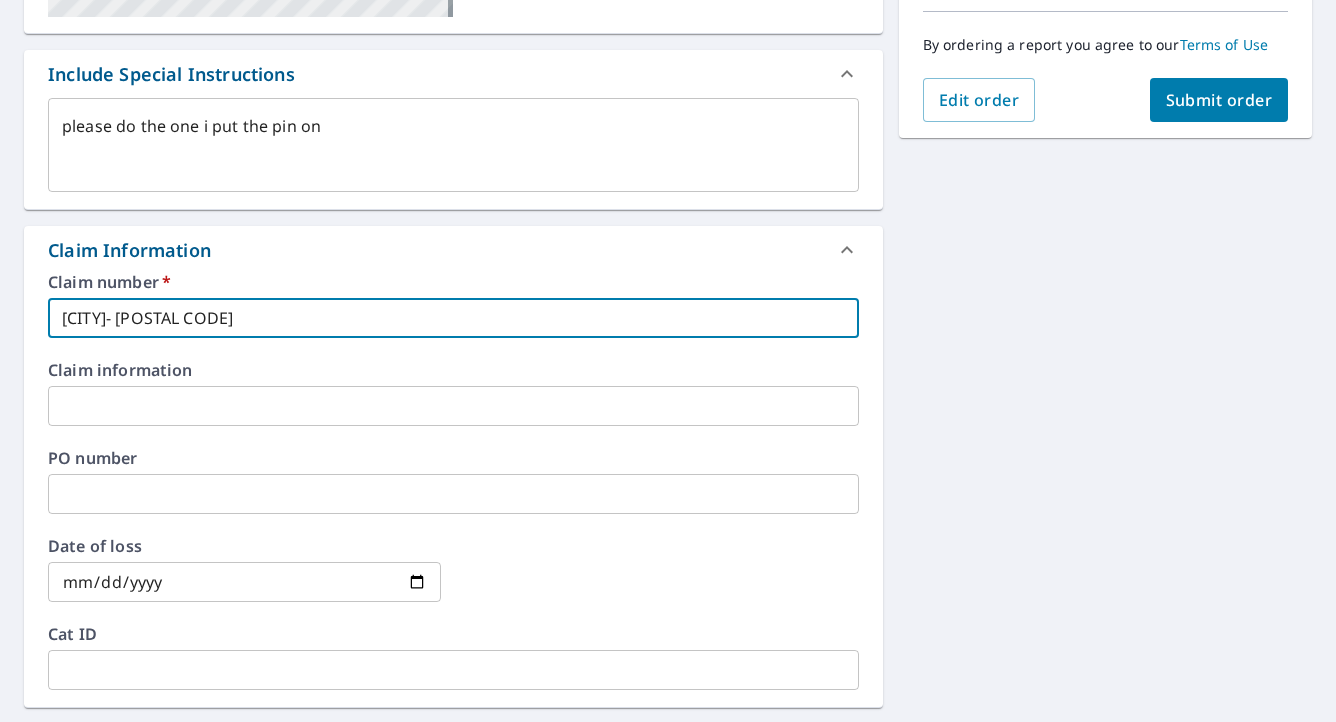 type on "x" 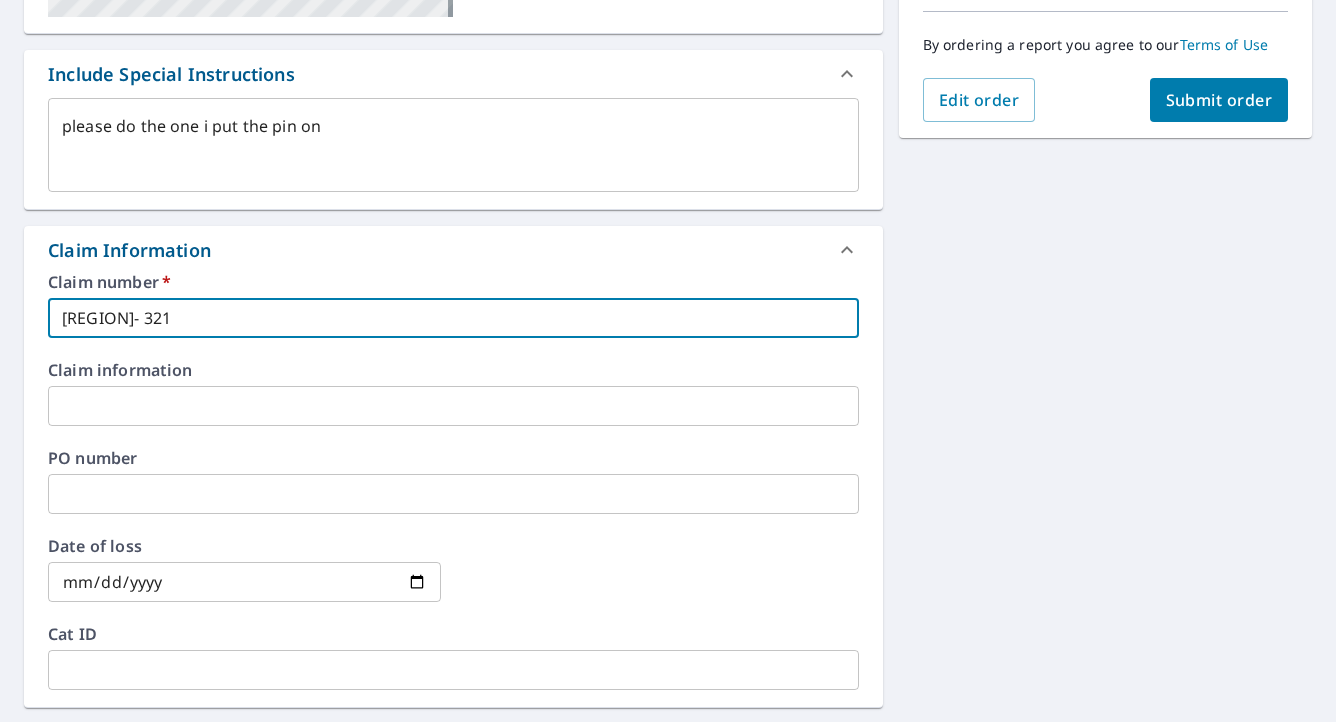 type on "x" 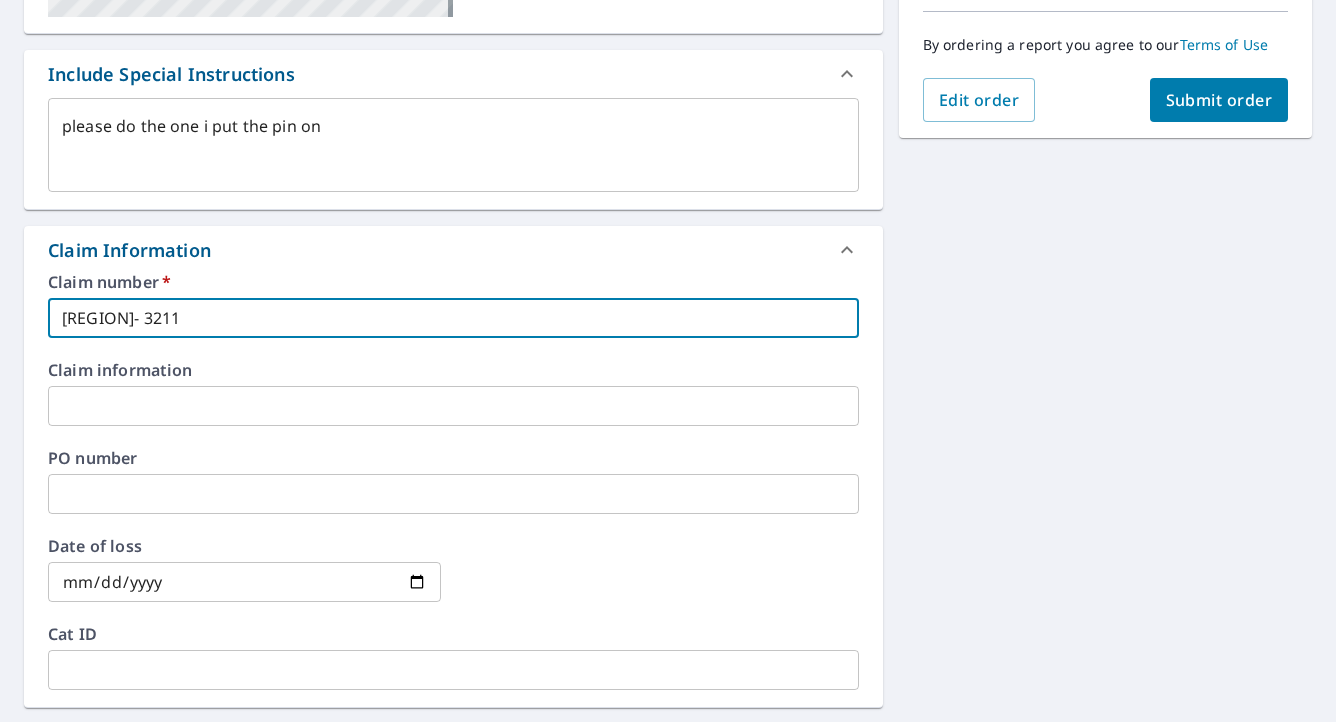 type on "x" 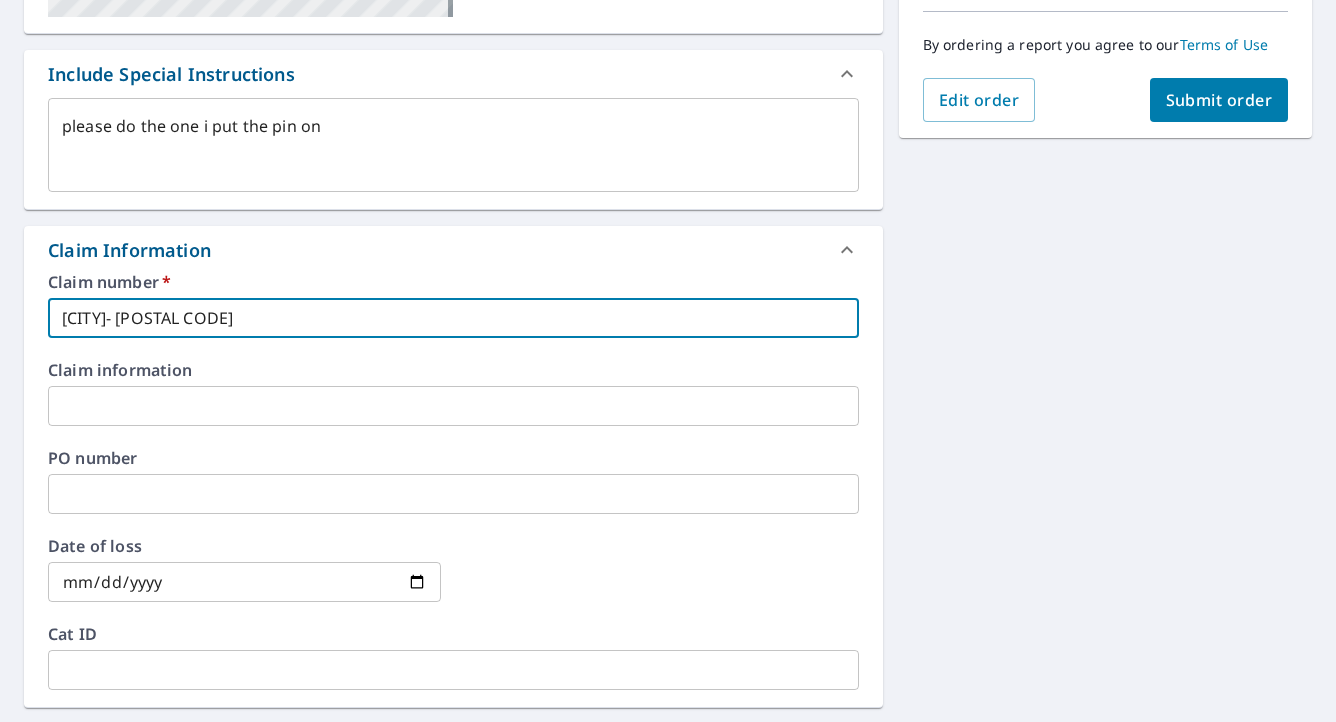 type on "x" 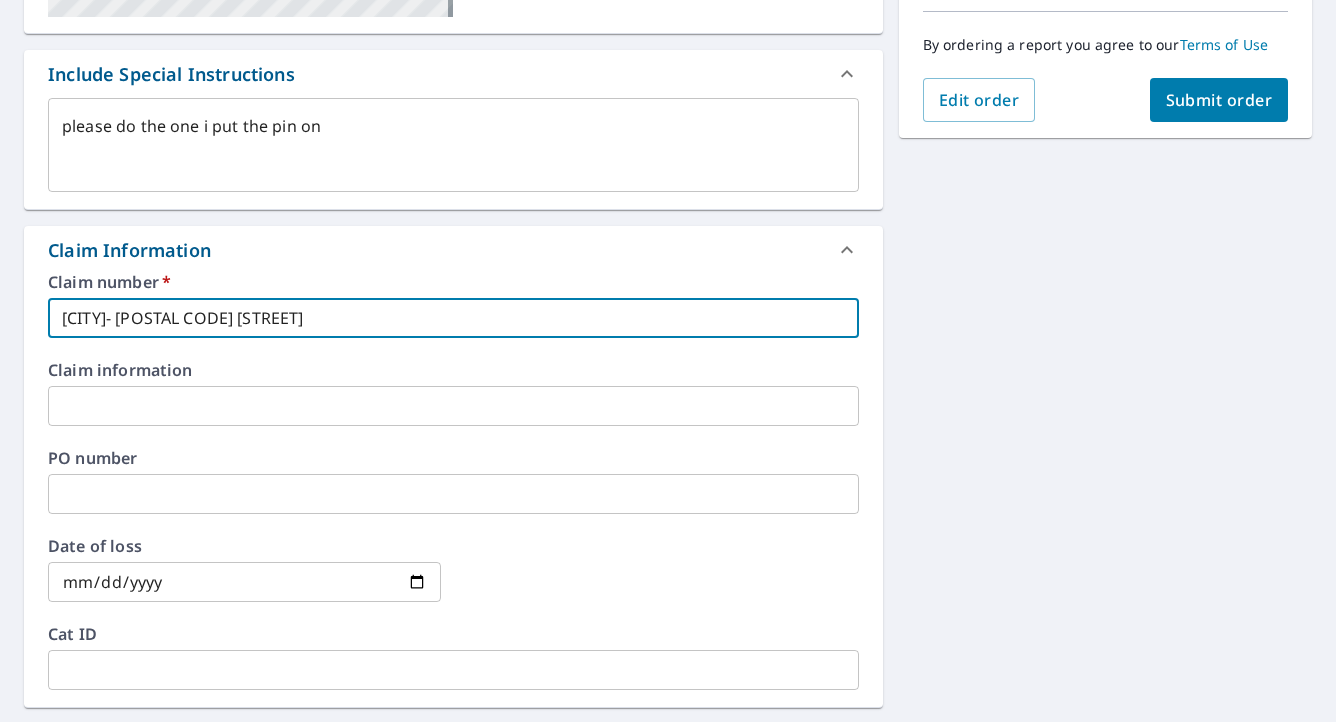type on "x" 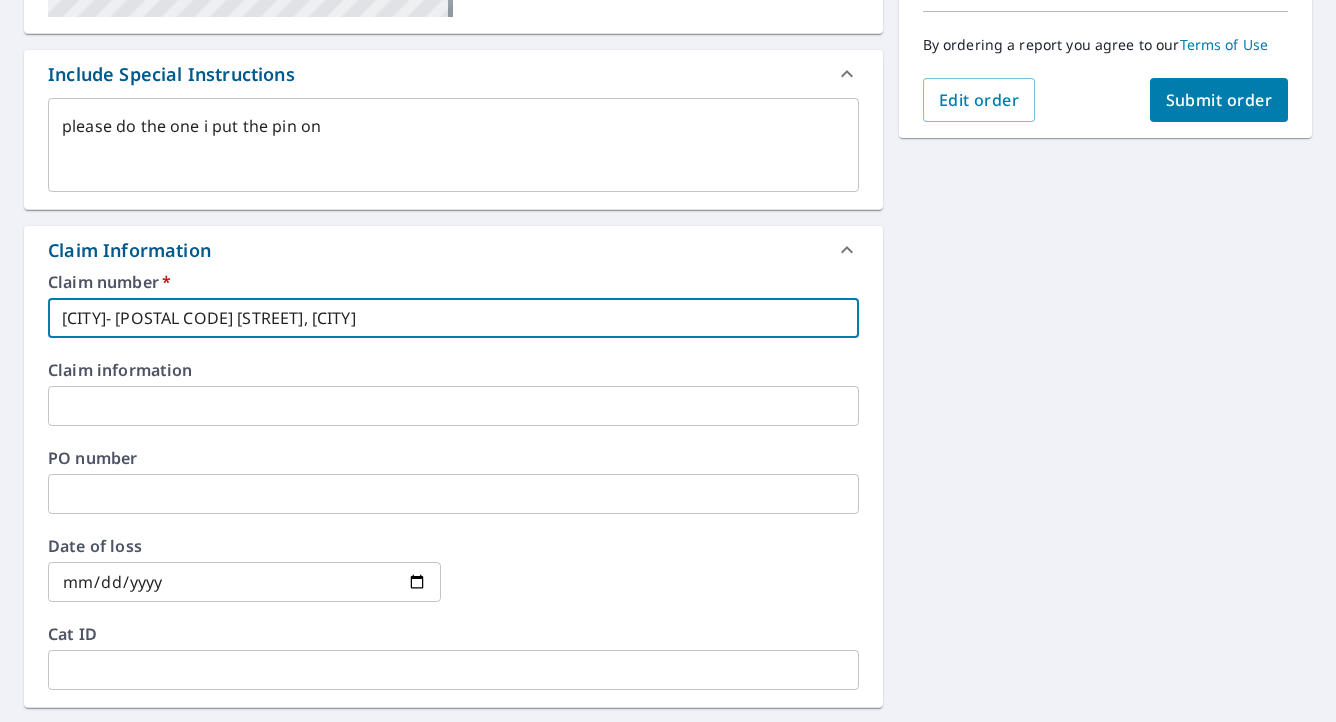 click on "Submit order" at bounding box center [1219, 100] 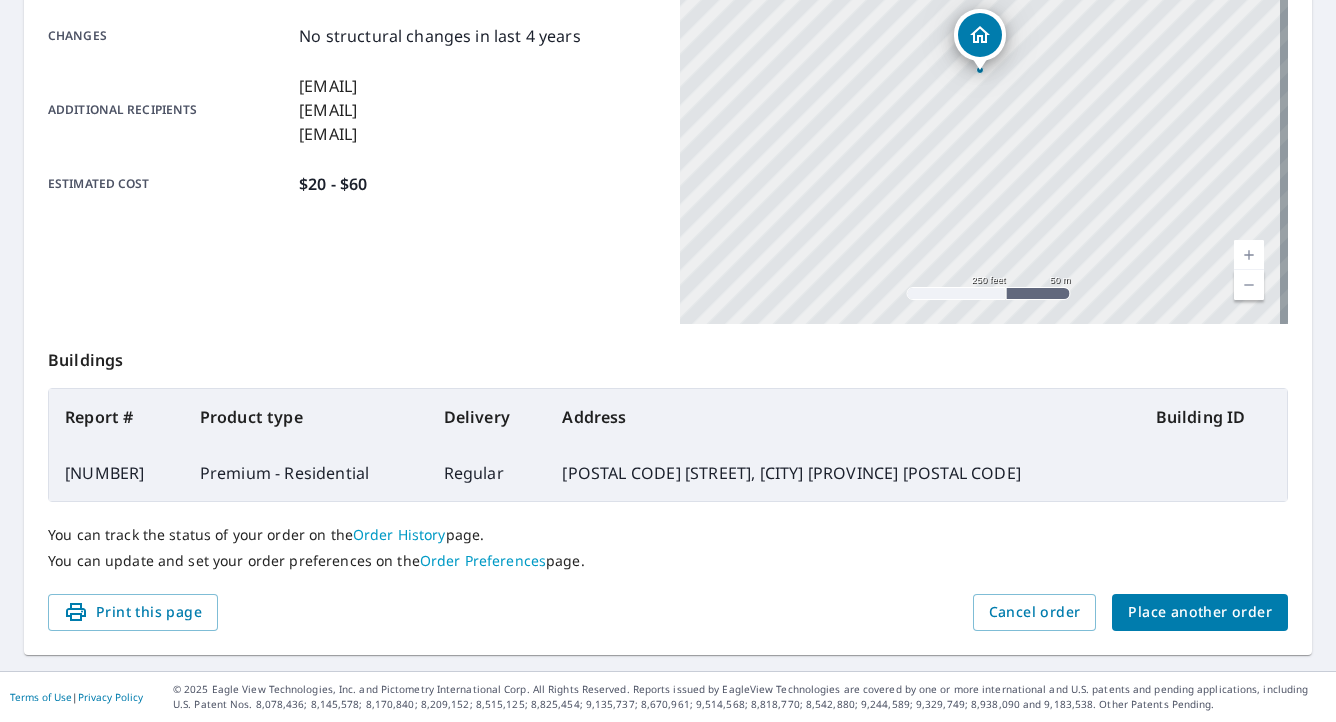 scroll, scrollTop: 453, scrollLeft: 0, axis: vertical 